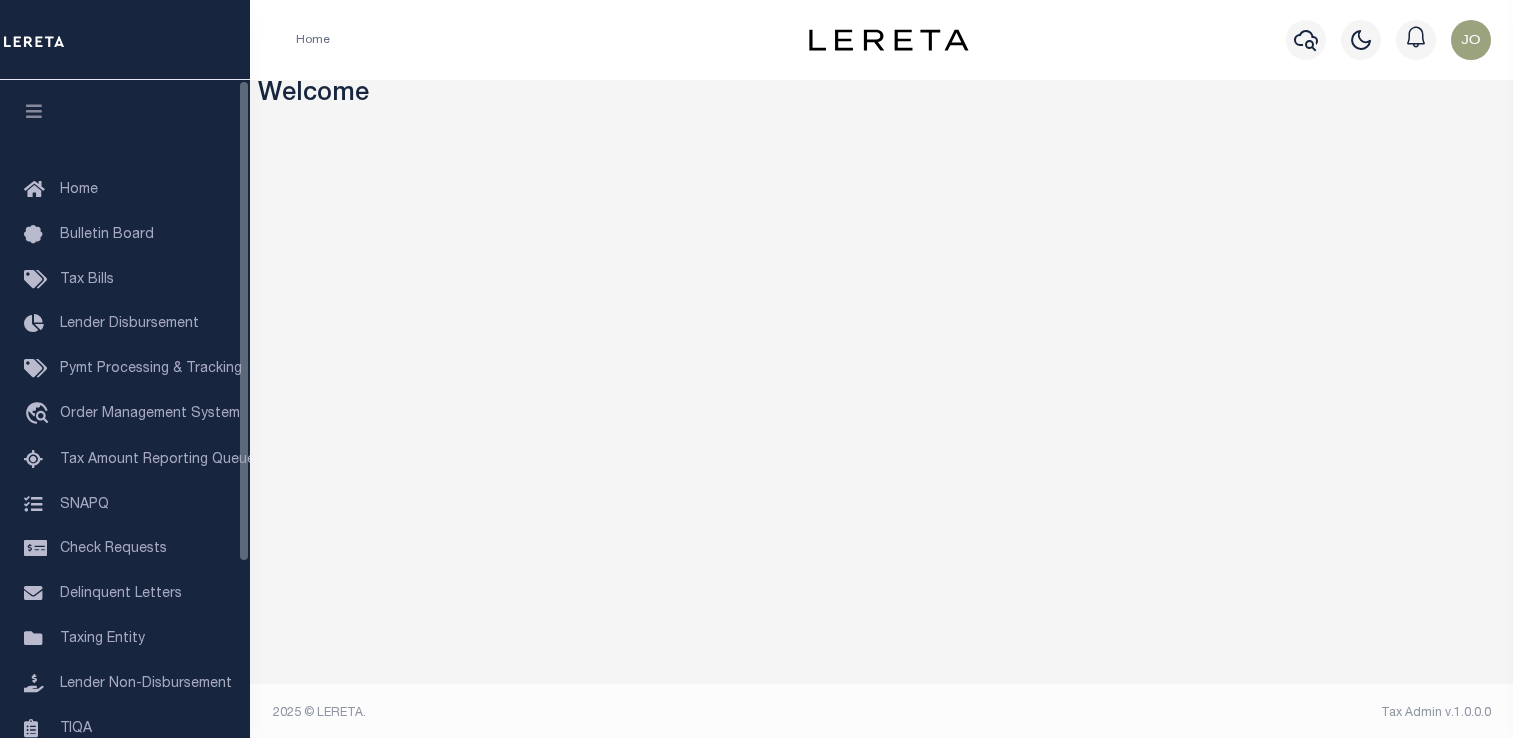 scroll, scrollTop: 0, scrollLeft: 0, axis: both 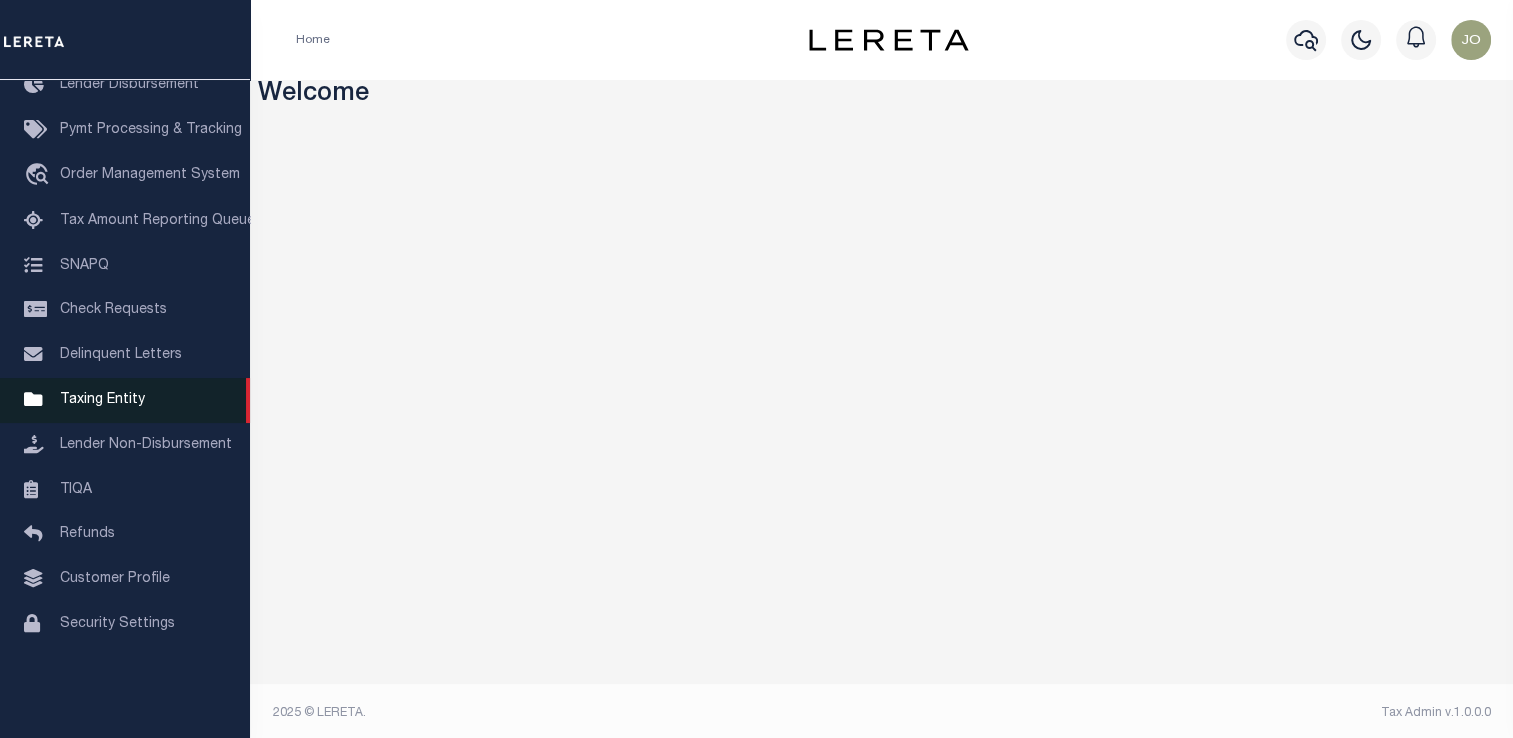 click on "Taxing Entity" at bounding box center [125, 400] 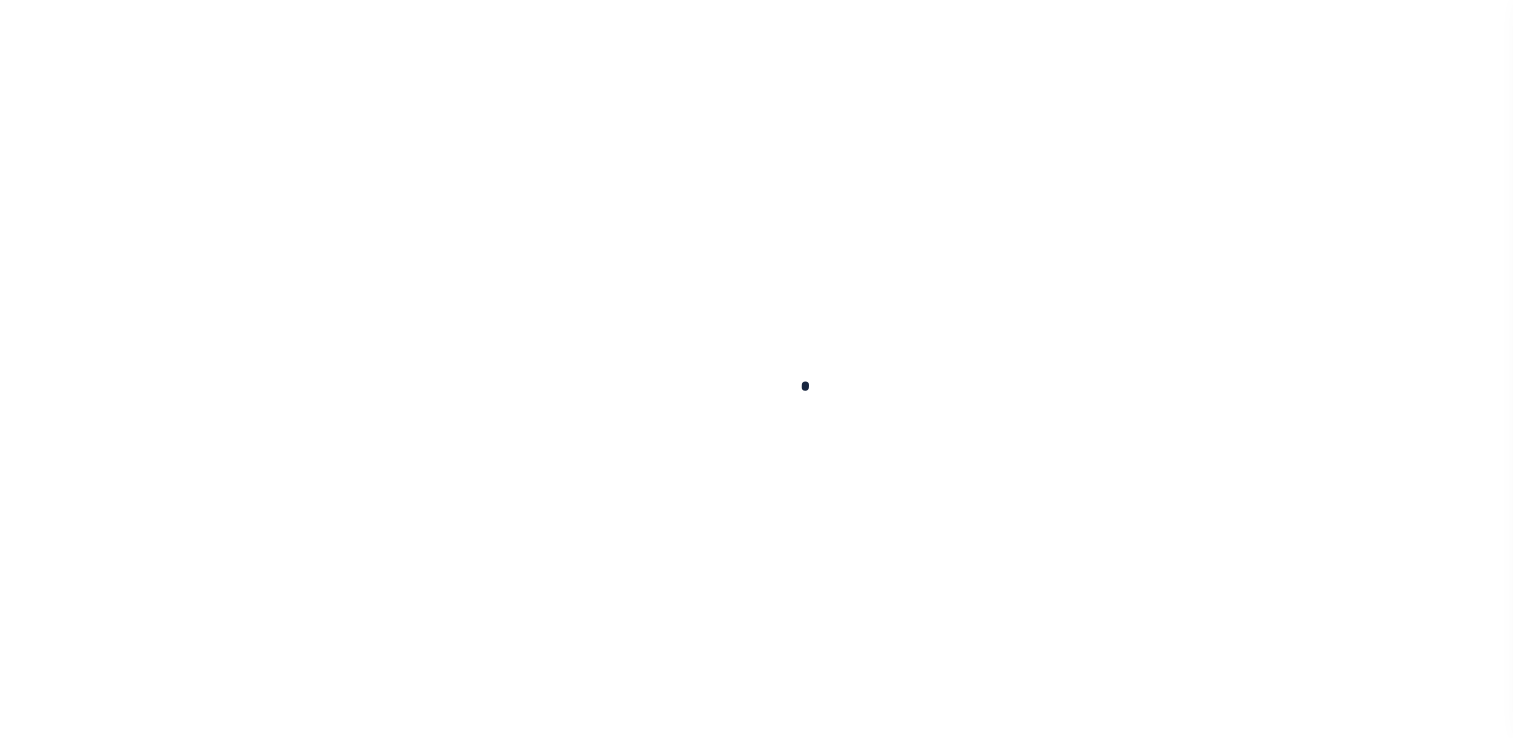 scroll, scrollTop: 0, scrollLeft: 0, axis: both 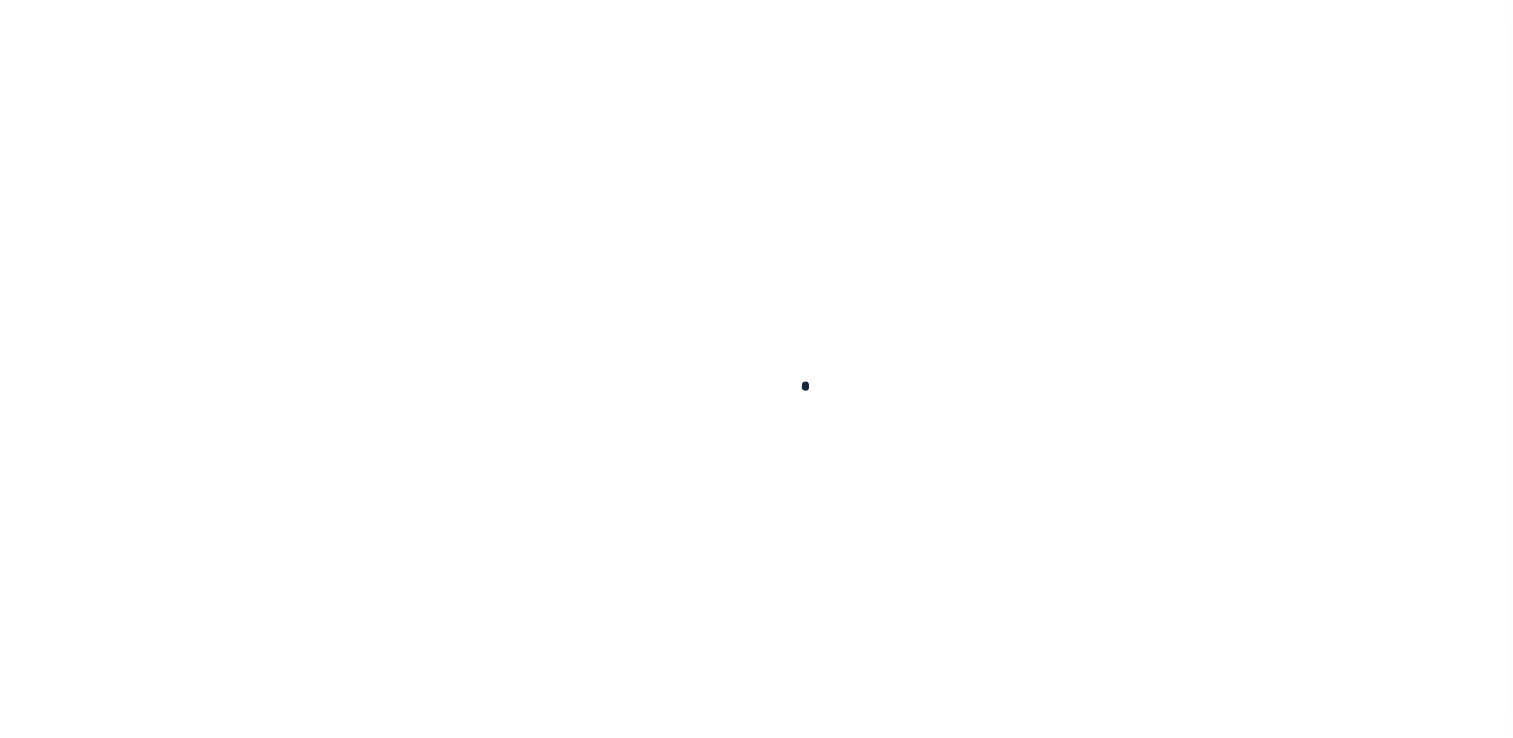 select 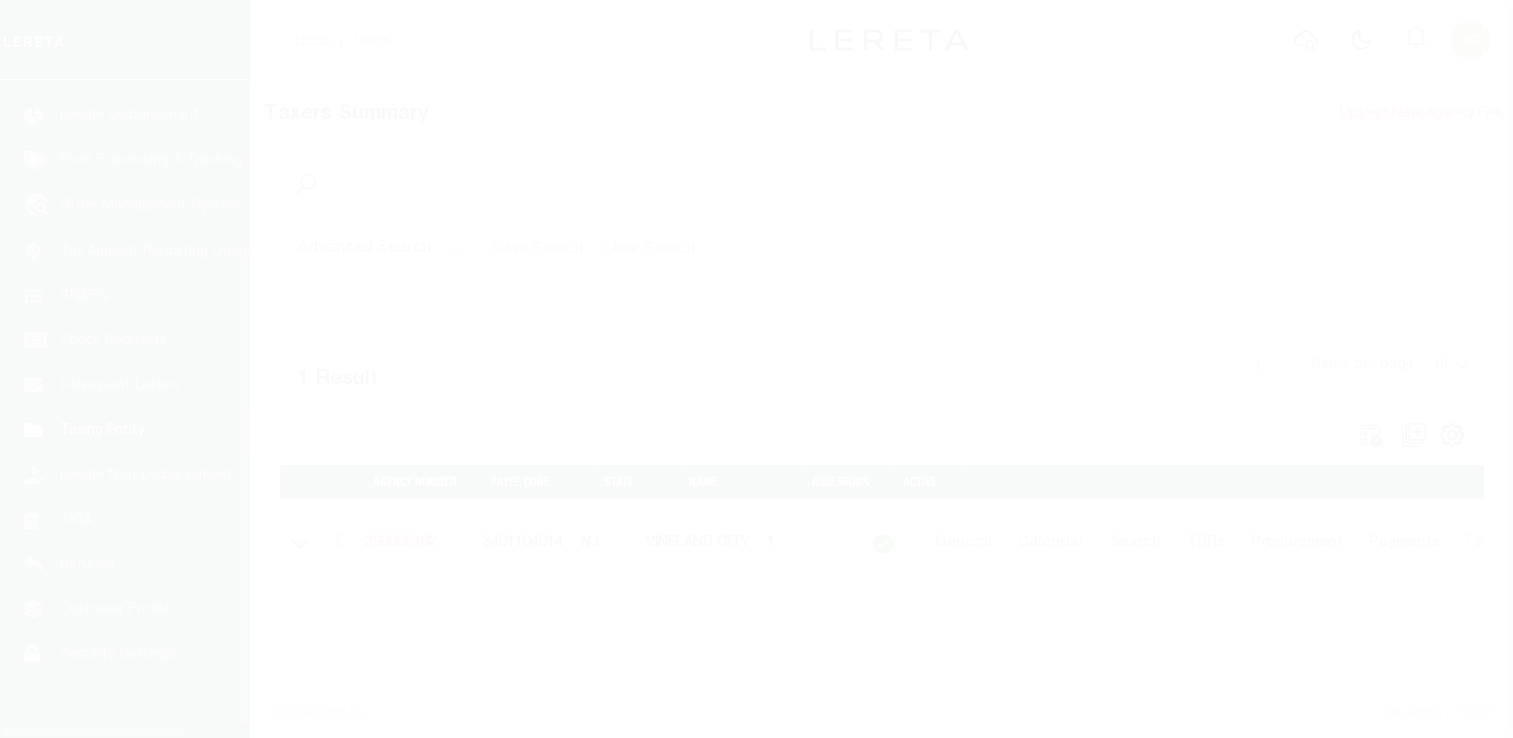 scroll, scrollTop: 239, scrollLeft: 0, axis: vertical 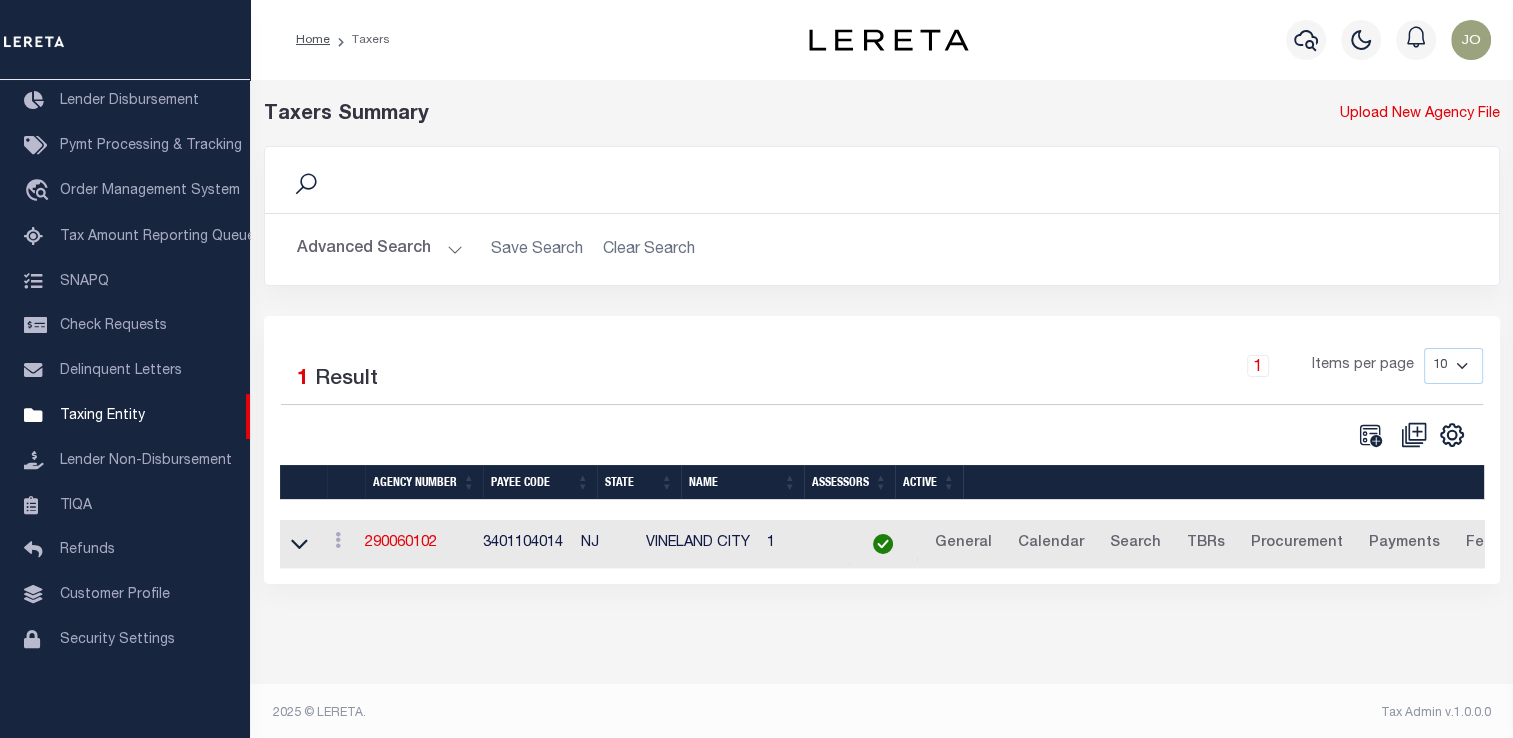 click on "Advanced Search" at bounding box center (380, 249) 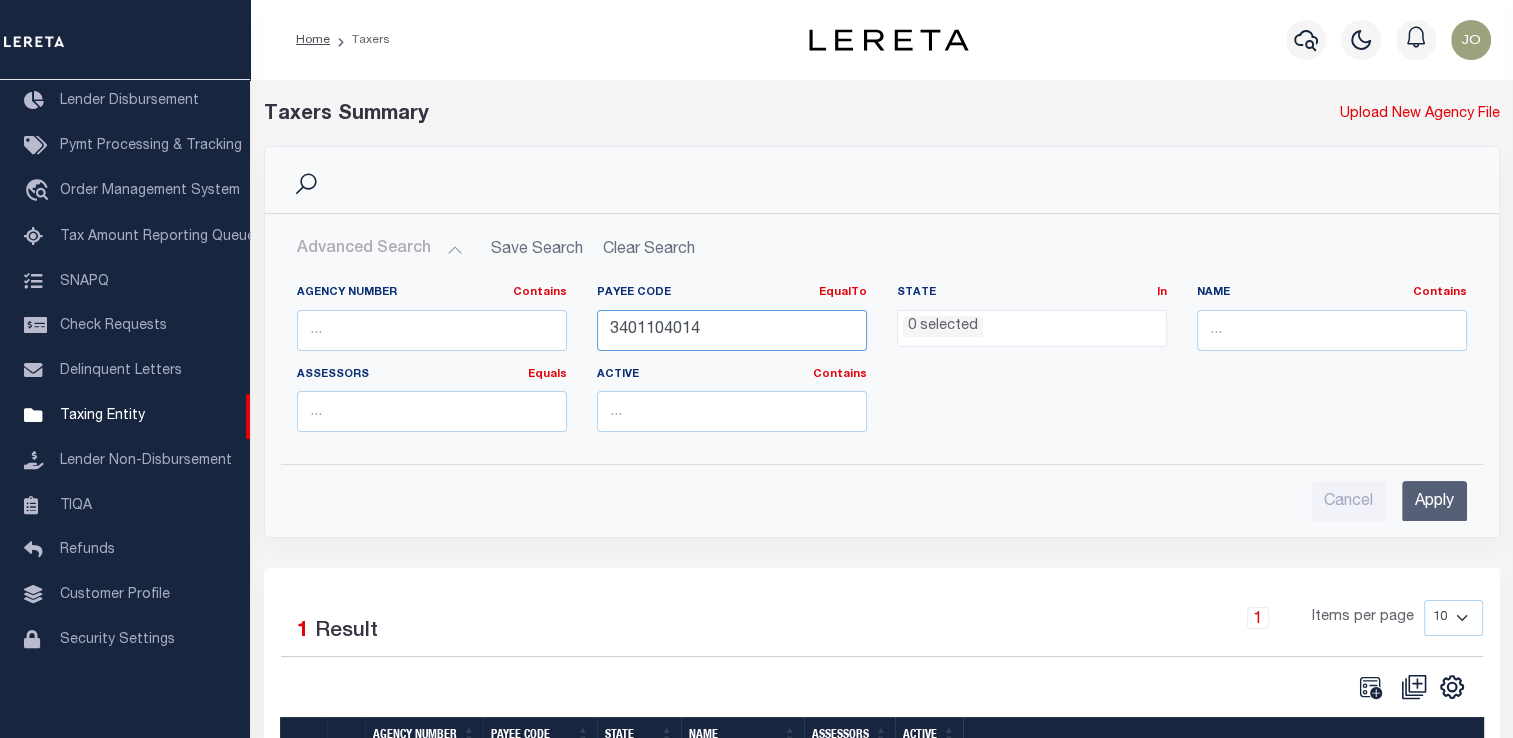 click on "3401104014" at bounding box center (732, 330) 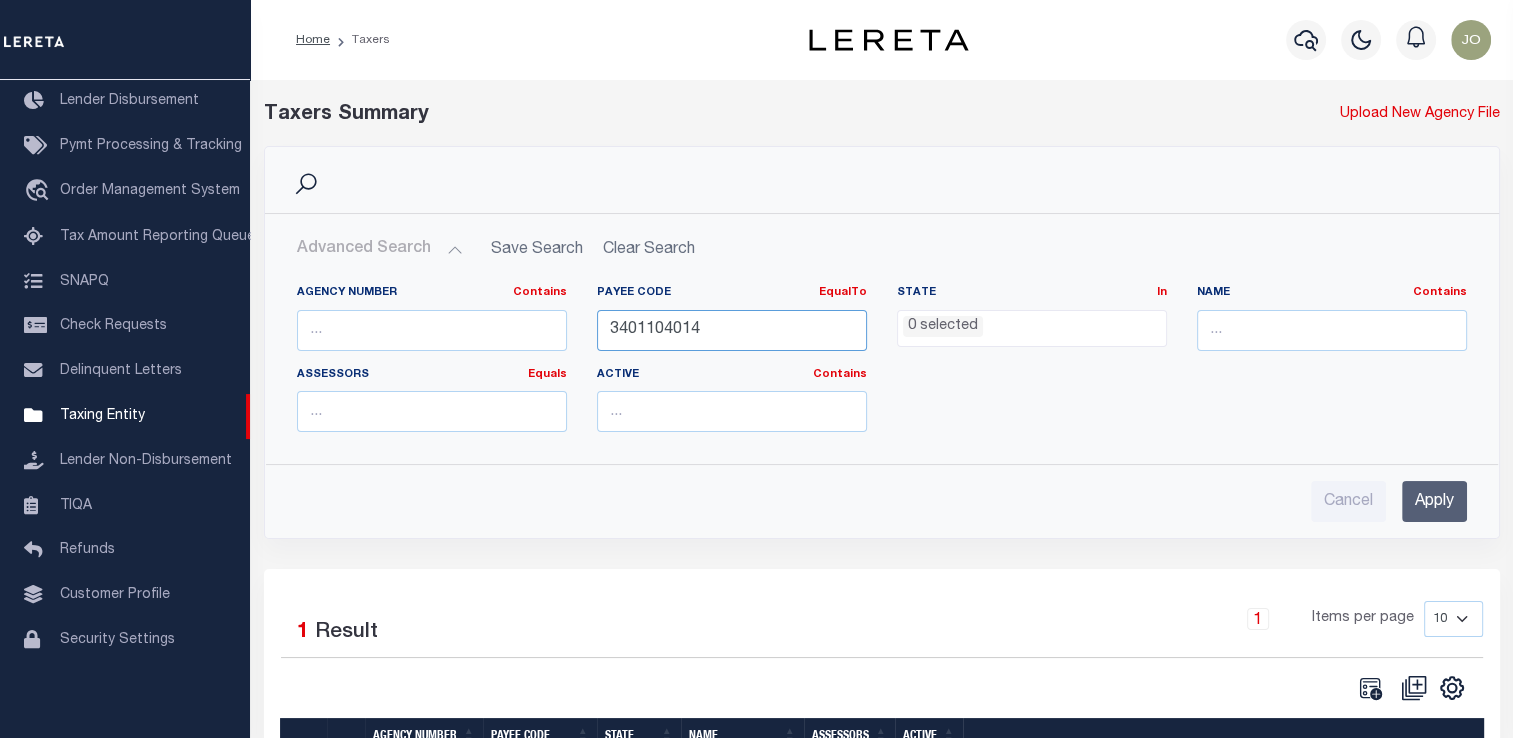 click on "3401104014" at bounding box center [732, 330] 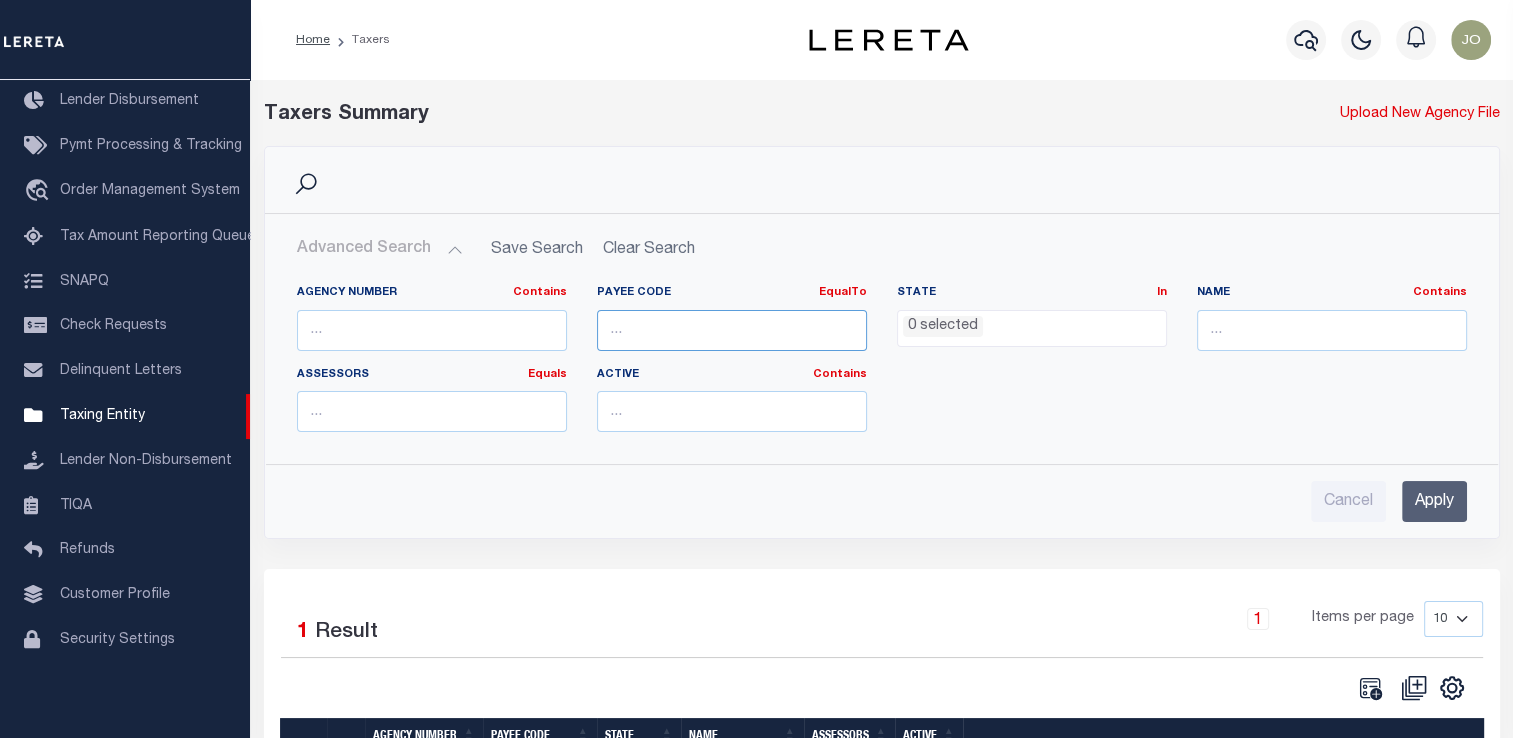 type 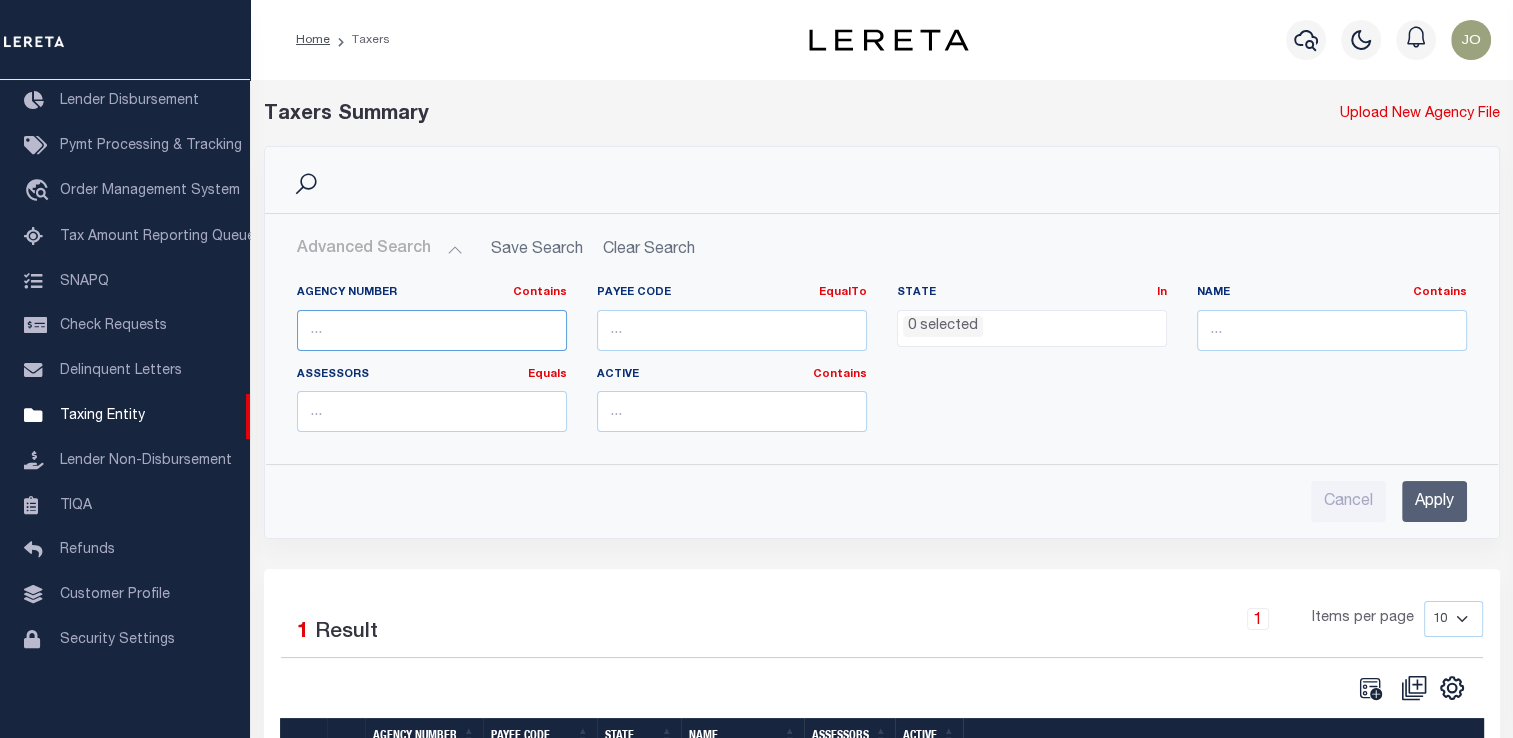 click at bounding box center [432, 330] 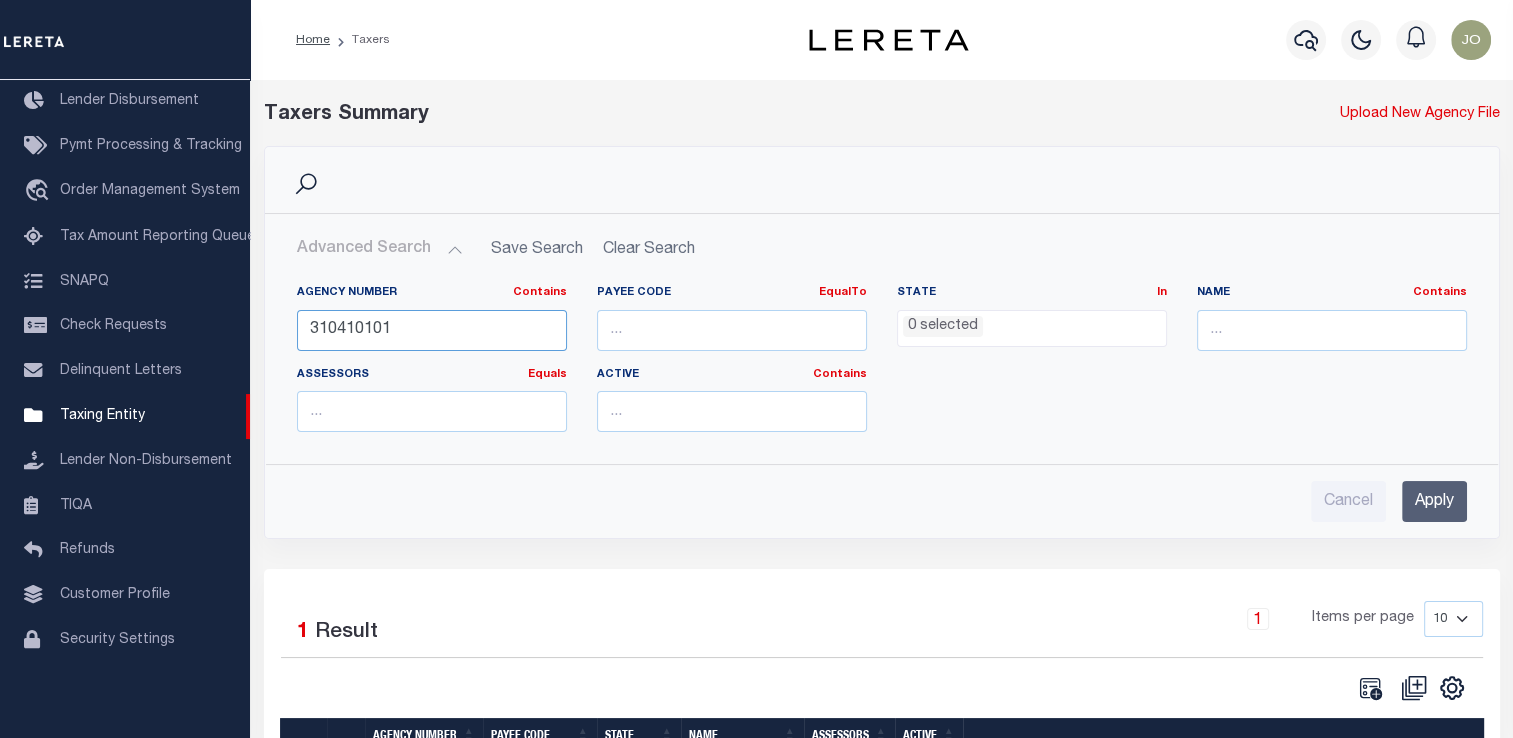 type on "310410101" 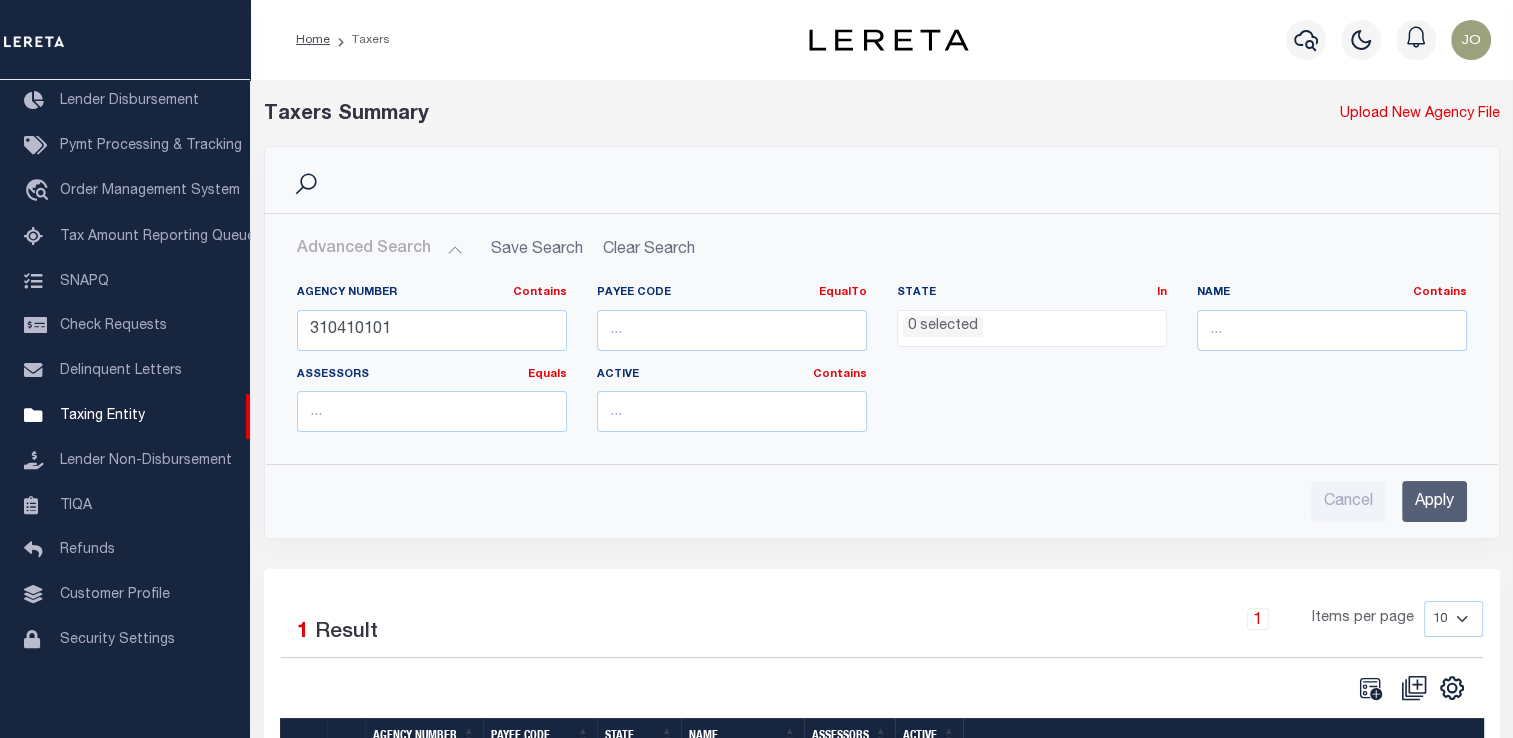 click on "Apply" at bounding box center [1434, 501] 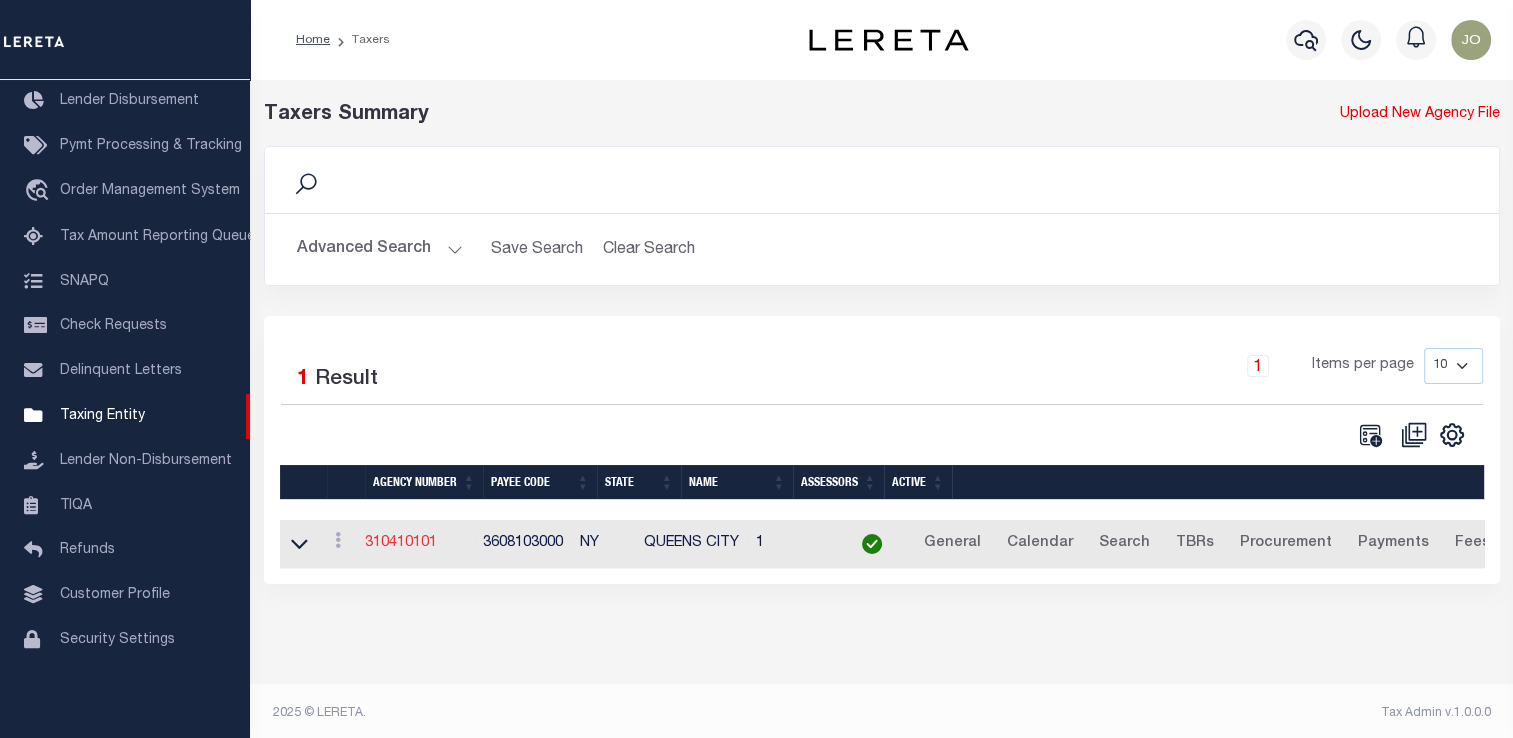 click on "310410101" at bounding box center (401, 543) 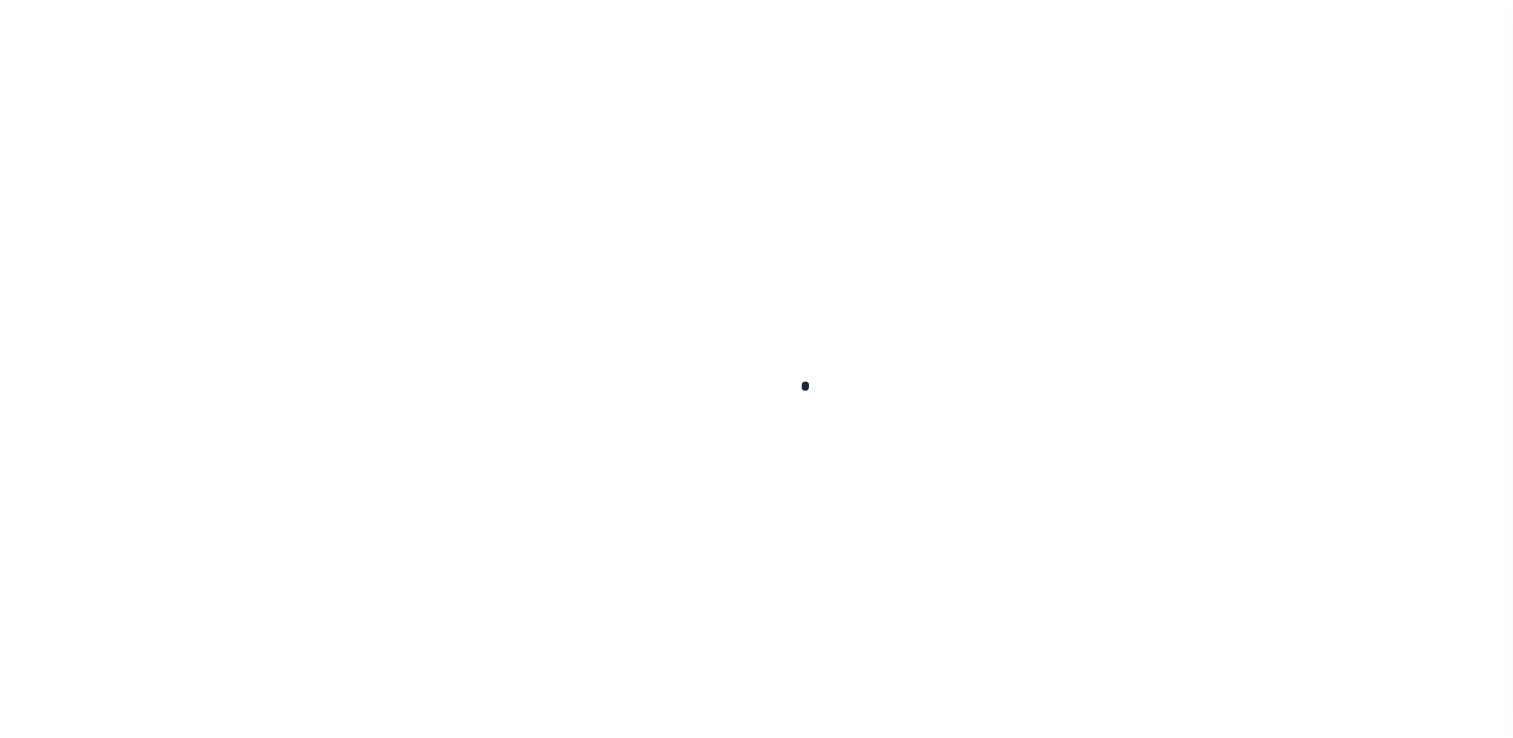 select 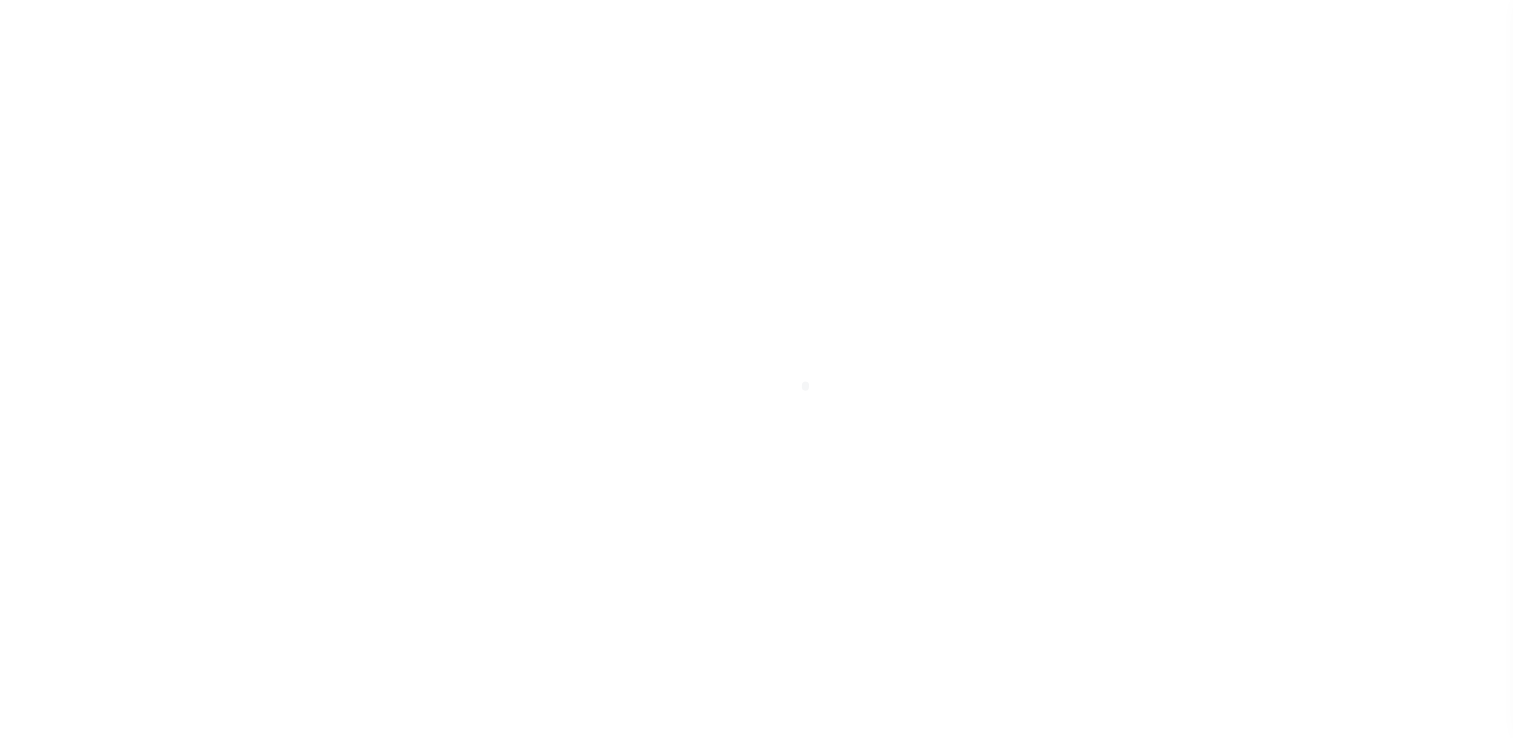 checkbox on "false" 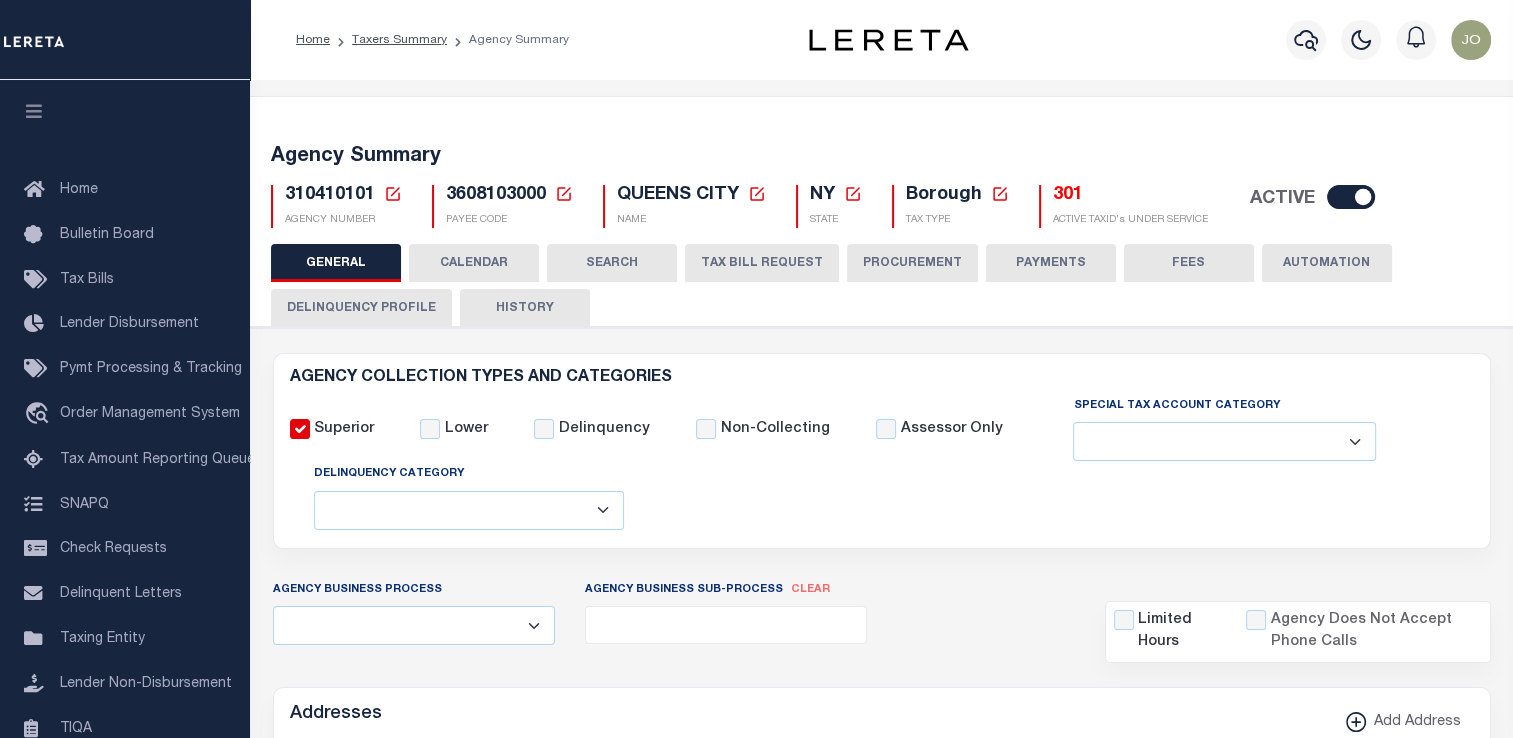 click on "CALENDAR" at bounding box center [474, 263] 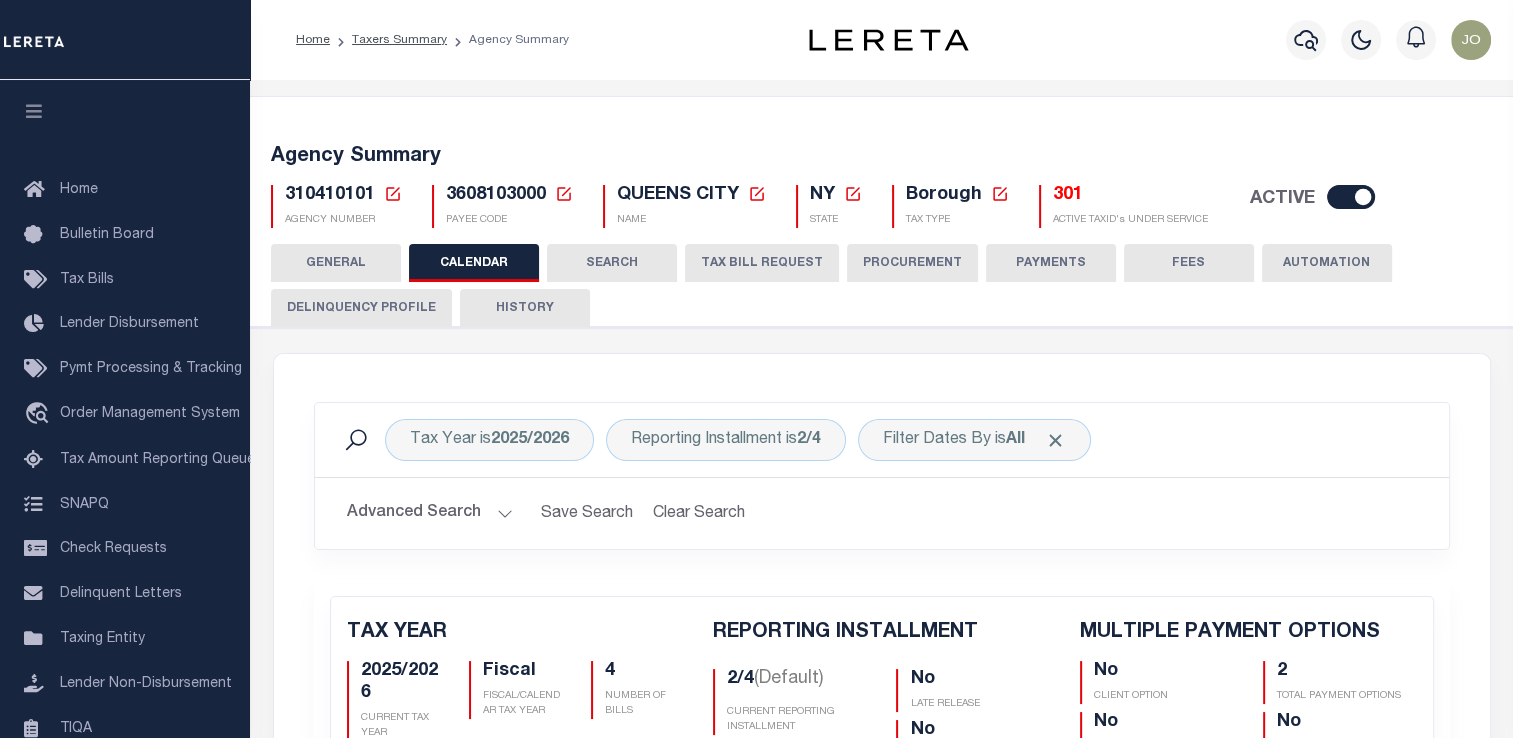 checkbox on "false" 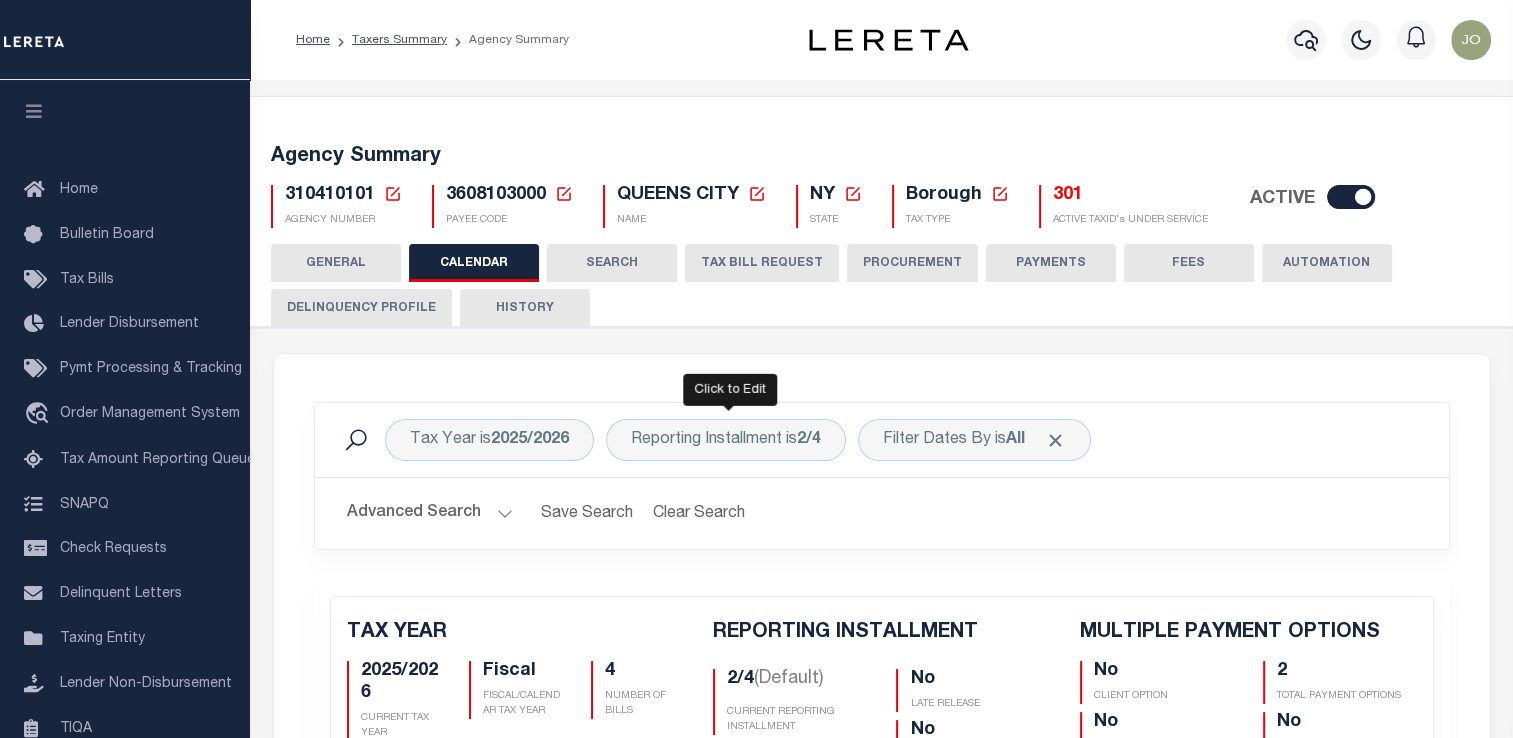 scroll, scrollTop: 100, scrollLeft: 0, axis: vertical 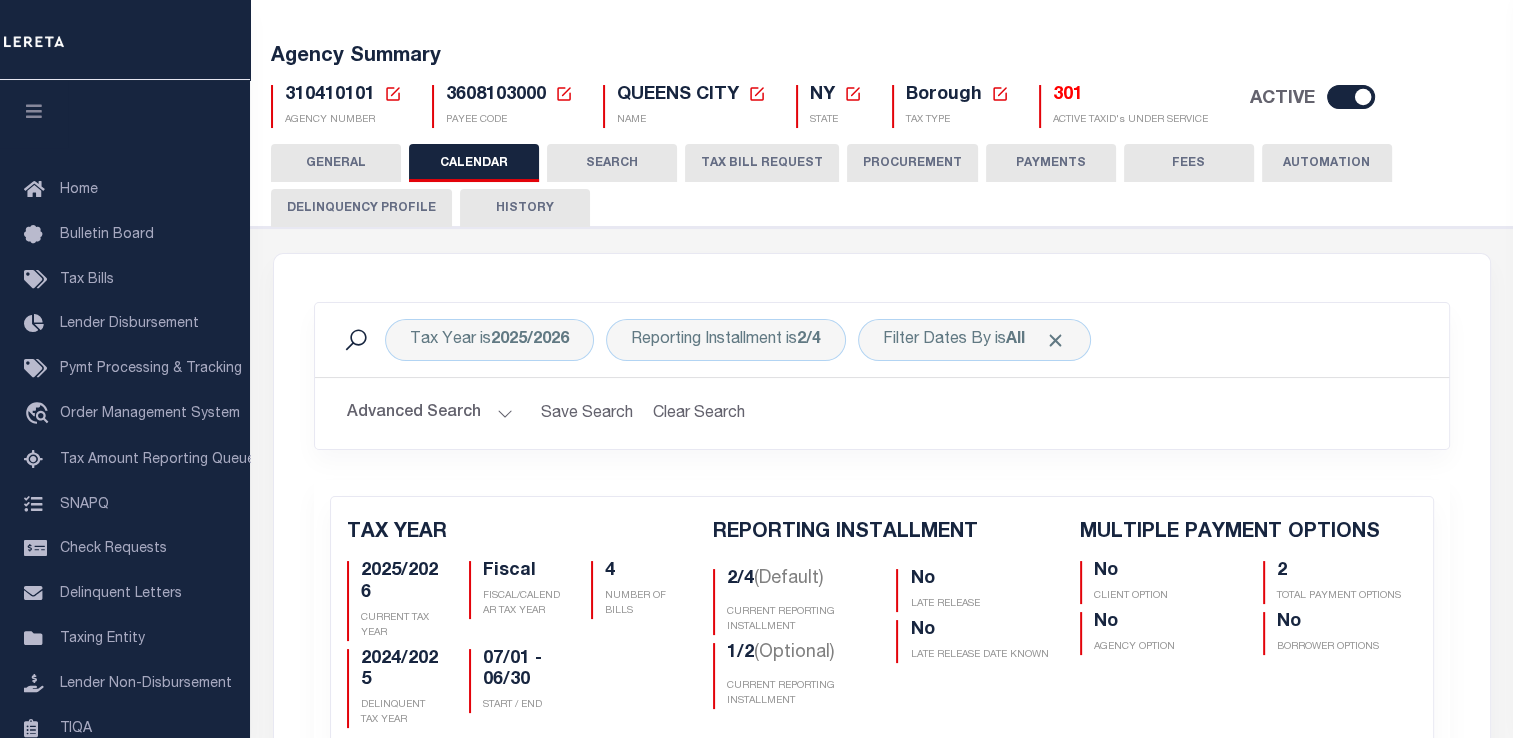 click on "Tax Year is  [YYYY]/[YYYY]    Reporting Installment is  [NUMBER]/[NUMBER]    Filter Dates By is  All
Search" at bounding box center (882, 340) 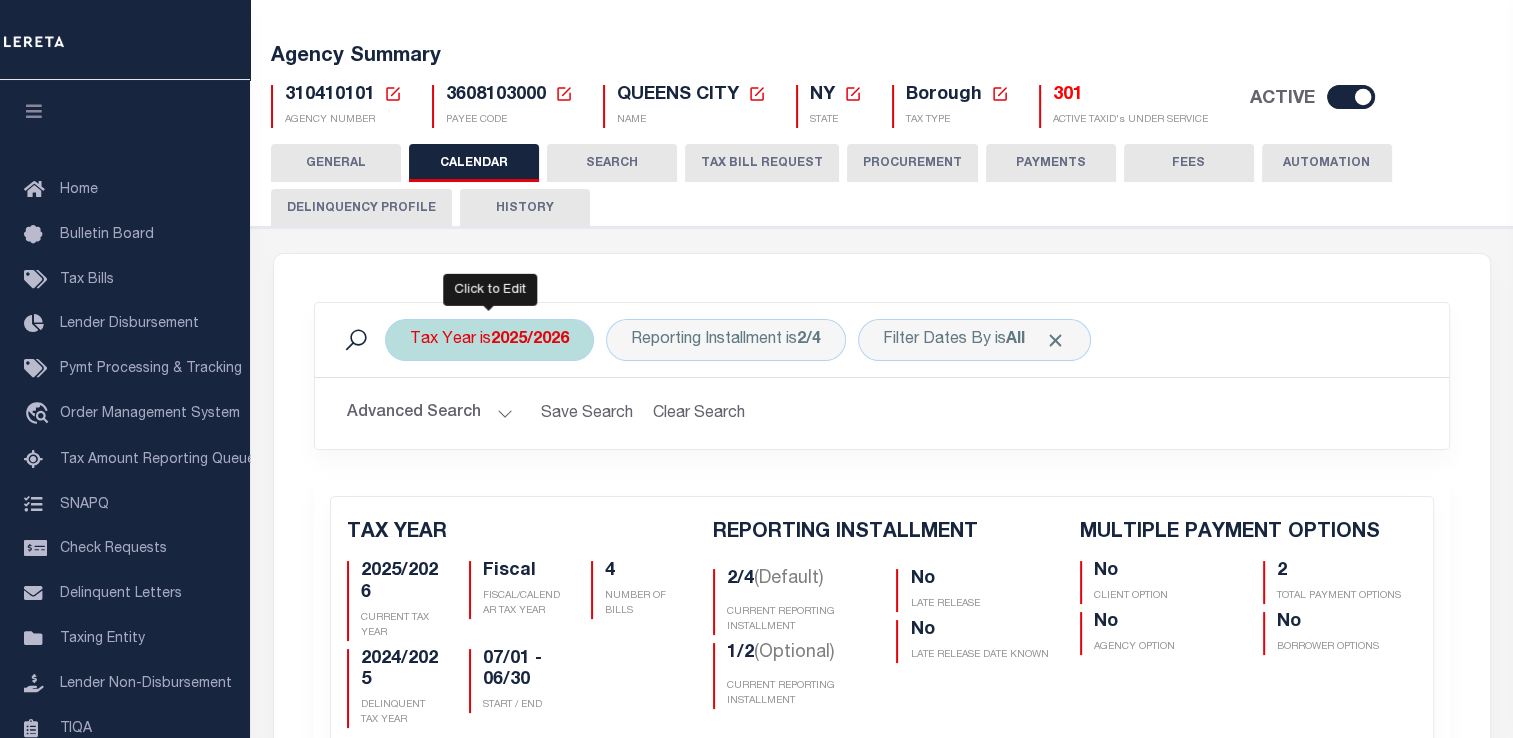 click on "Tax Year is  [YYYY]/[YYYY]" at bounding box center [489, 340] 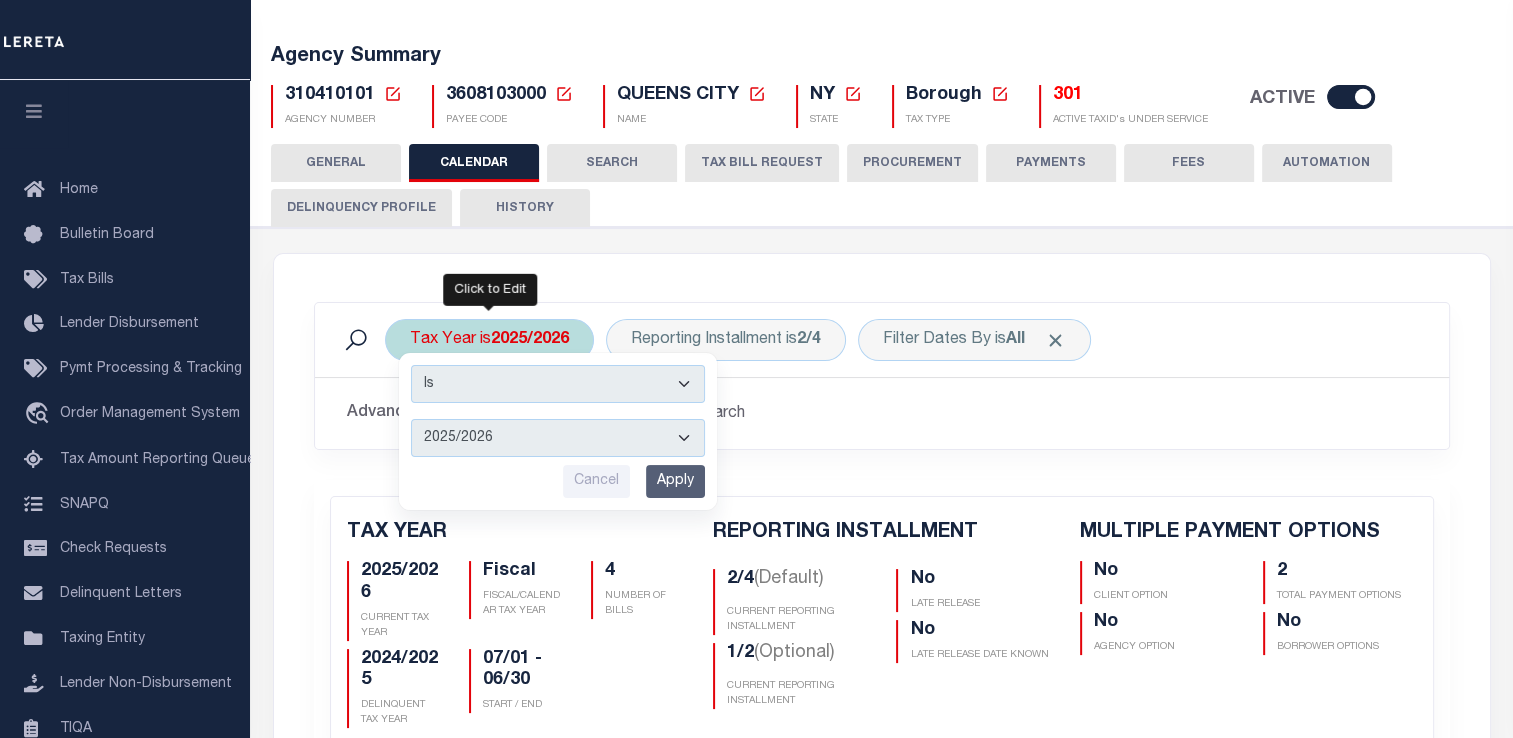 click on "2026/2027 2025/2026 2024/2025 2023/2024 2022/2023 2021/2022 2020/2021 2019/2020 2018/2019 2017/2018 2016/2017 2015/2016 2014/2015 2013/2014 2012/2013 2011/2012 2010/2011 2009/2010 2008/2009 2007/2008 2006/2007 2005/2006" at bounding box center [558, 438] 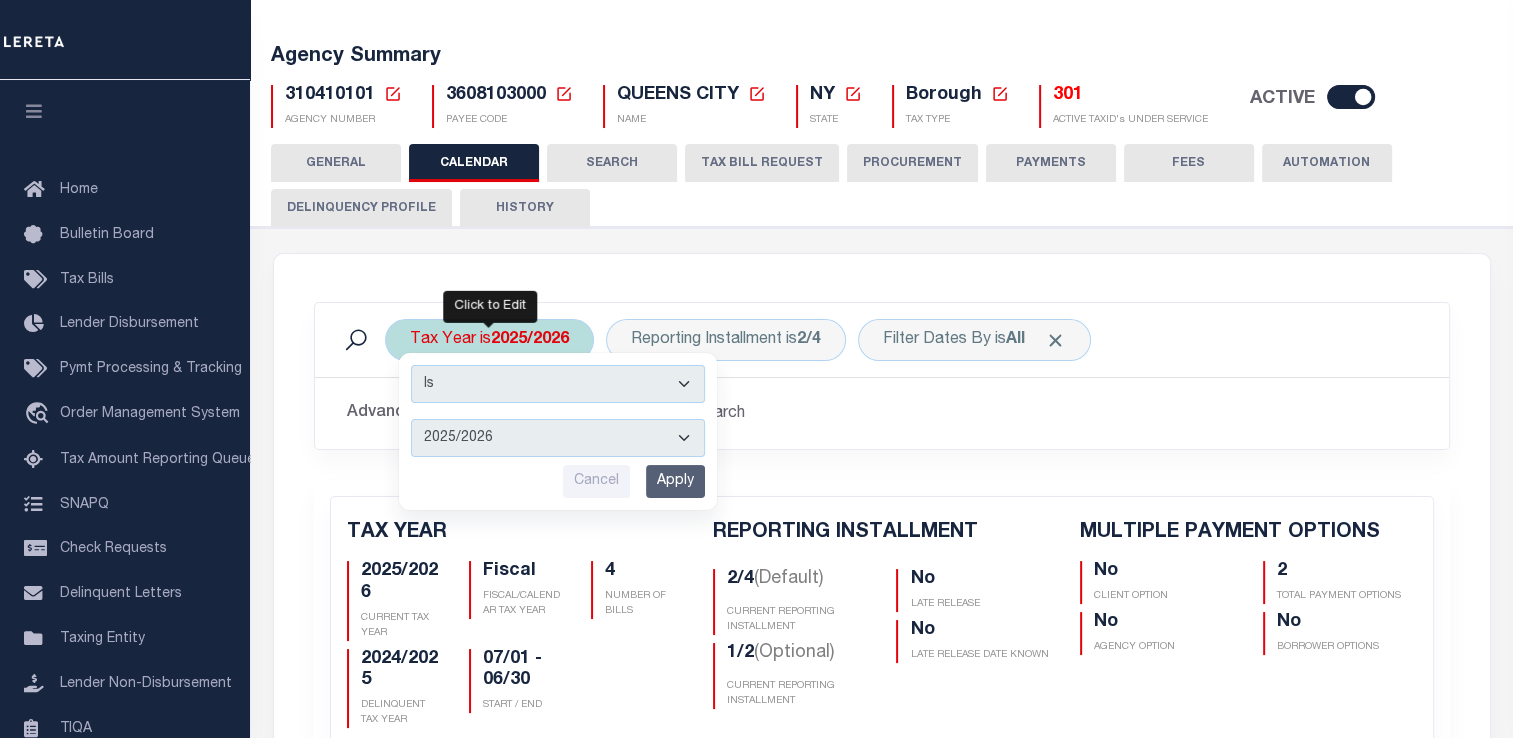 select on "2024/2025" 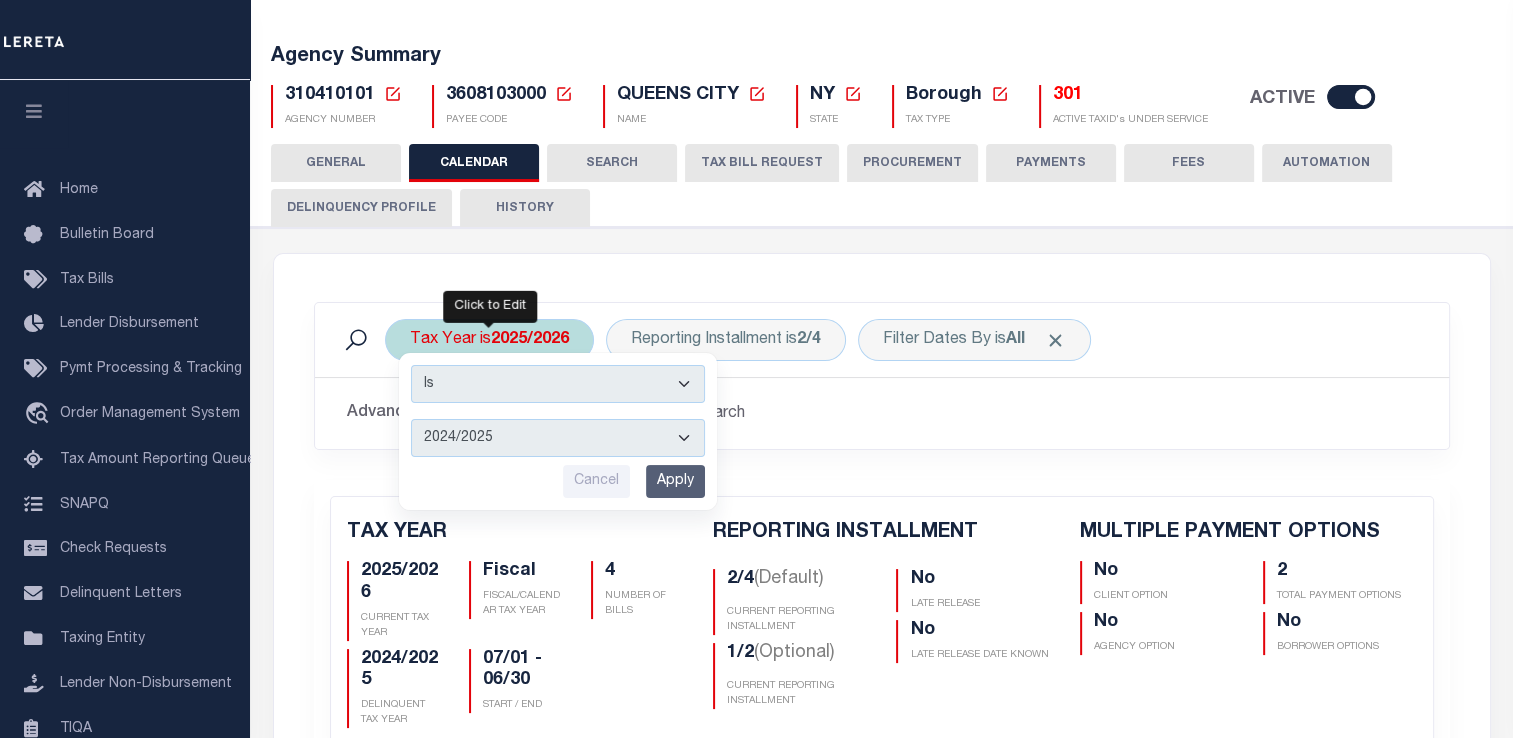 click on "2026/2027 2025/2026 2024/2025 2023/2024 2022/2023 2021/2022 2020/2021 2019/2020 2018/2019 2017/2018 2016/2017 2015/2016 2014/2015 2013/2014 2012/2013 2011/2012 2010/2011 2009/2010 2008/2009 2007/2008 2006/2007 2005/2006" at bounding box center [558, 438] 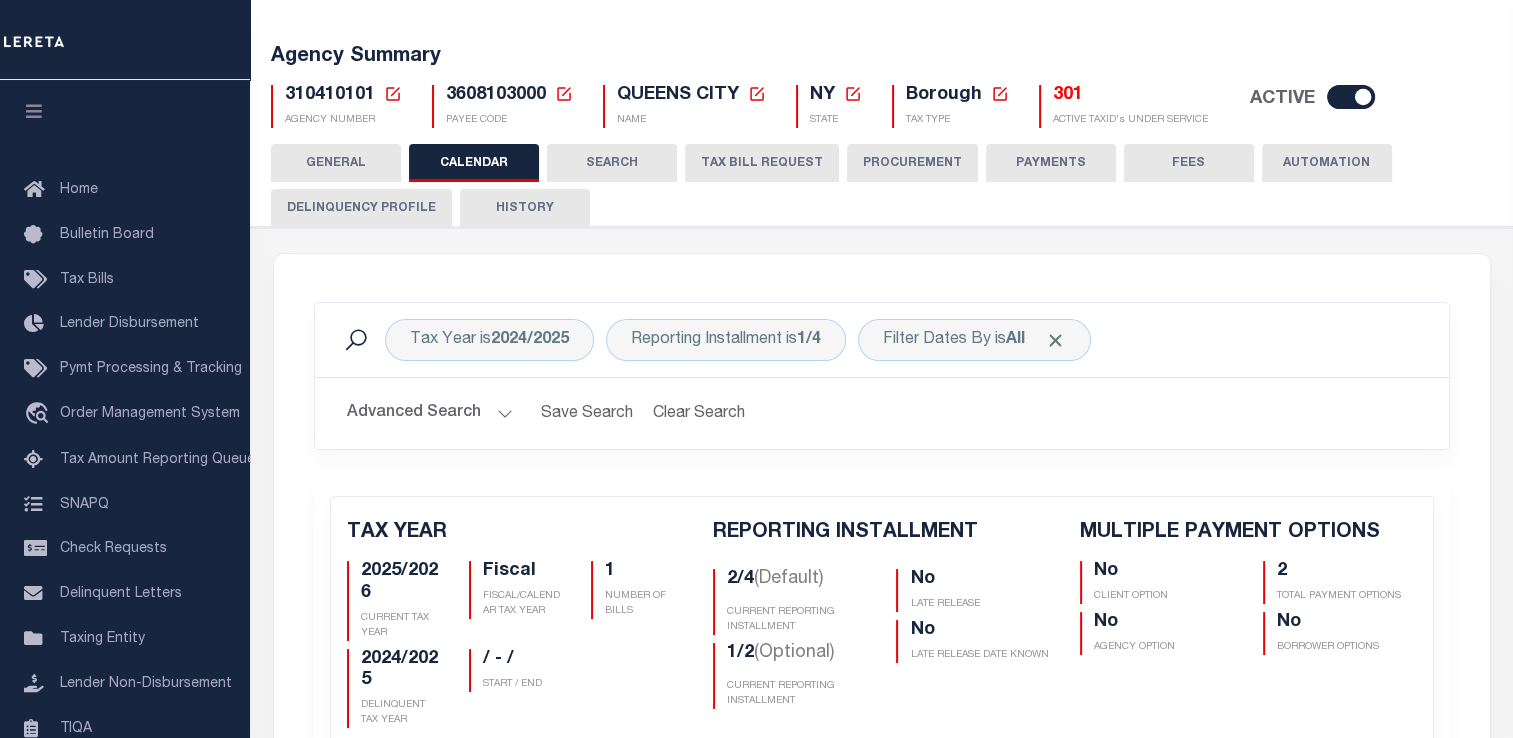 checkbox on "false" 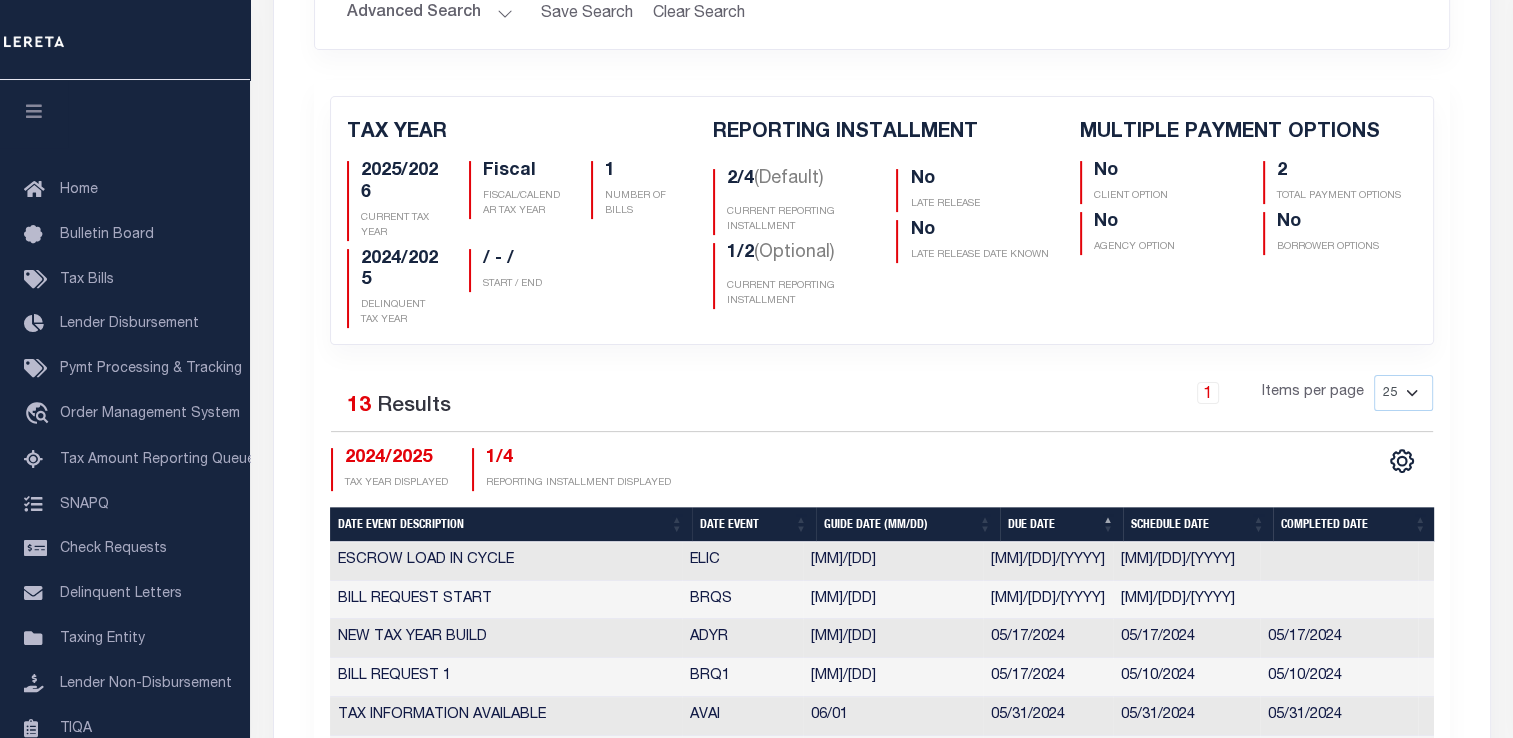 scroll, scrollTop: 400, scrollLeft: 0, axis: vertical 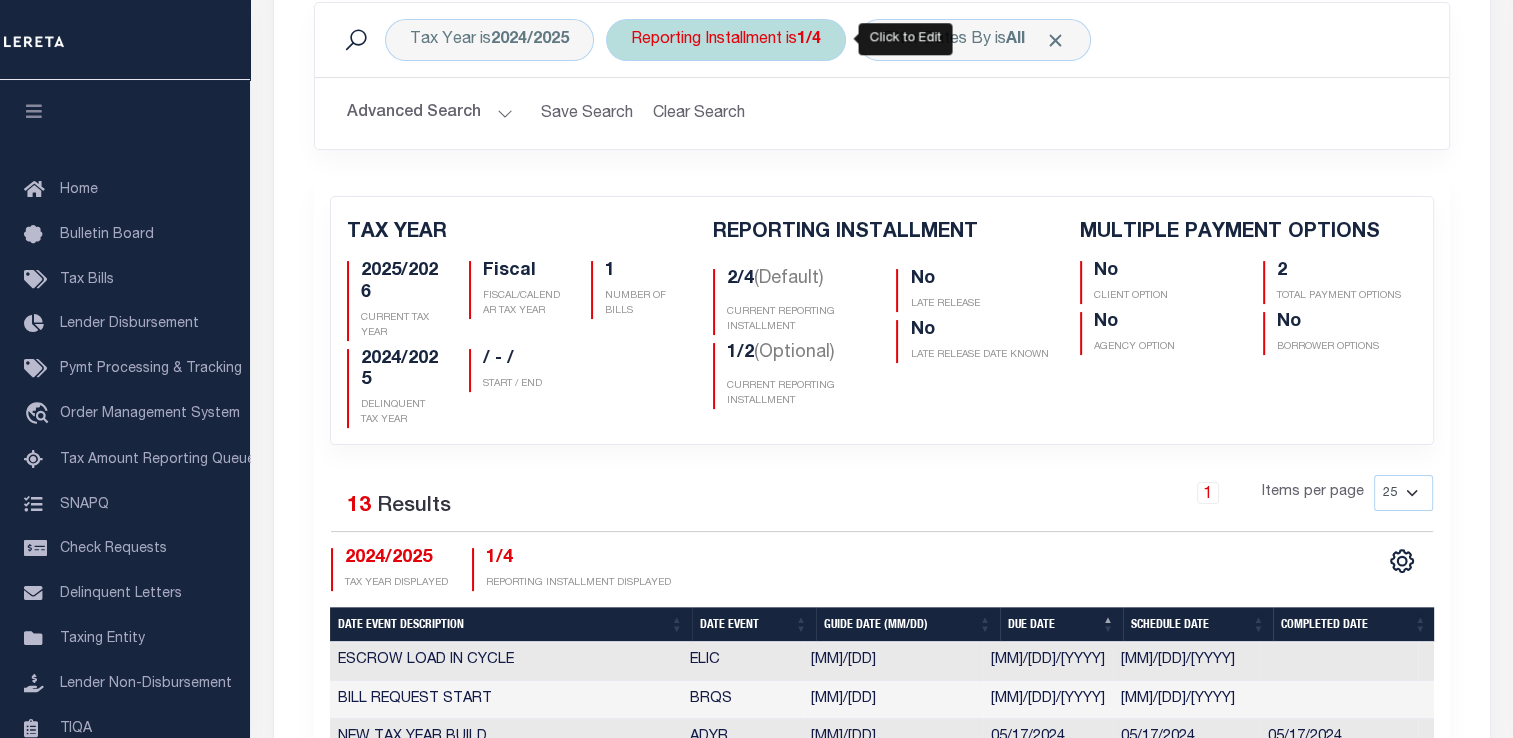 click on "Reporting Installment is  1/4" at bounding box center (726, 40) 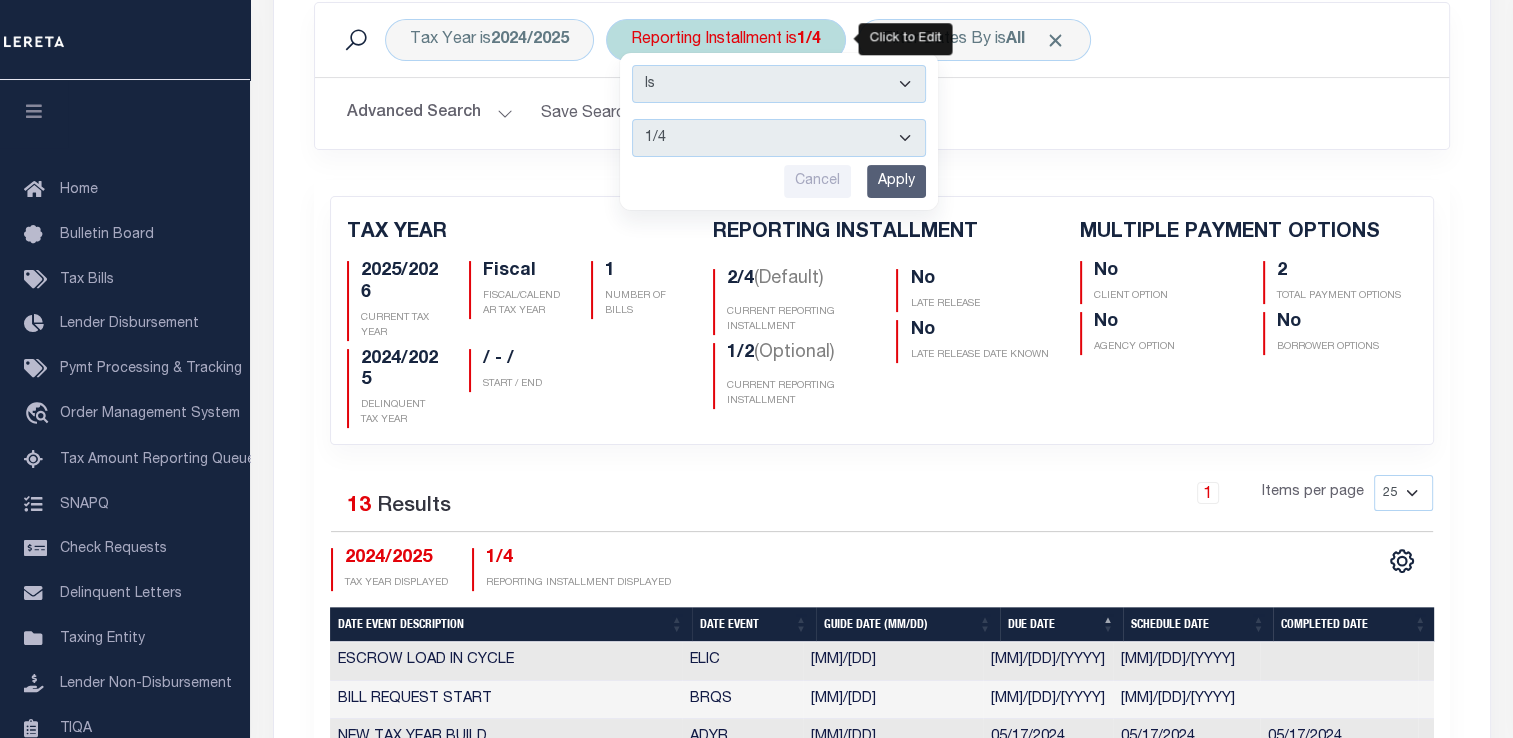 click on "1/4 2/4 3/4 4/4 1/2 2/2" at bounding box center (779, 138) 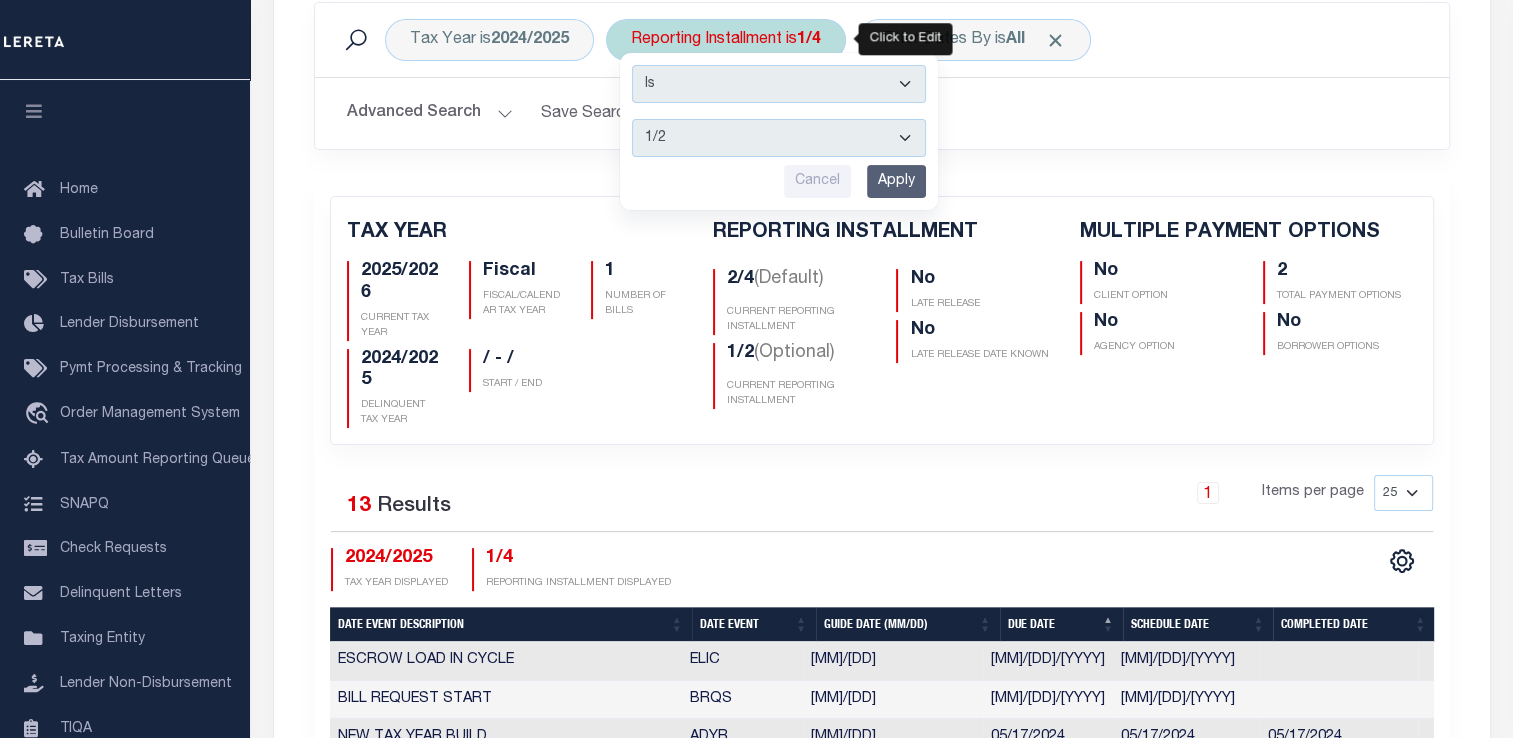 click on "1/4 2/4 3/4 4/4 1/2 2/2" at bounding box center (779, 138) 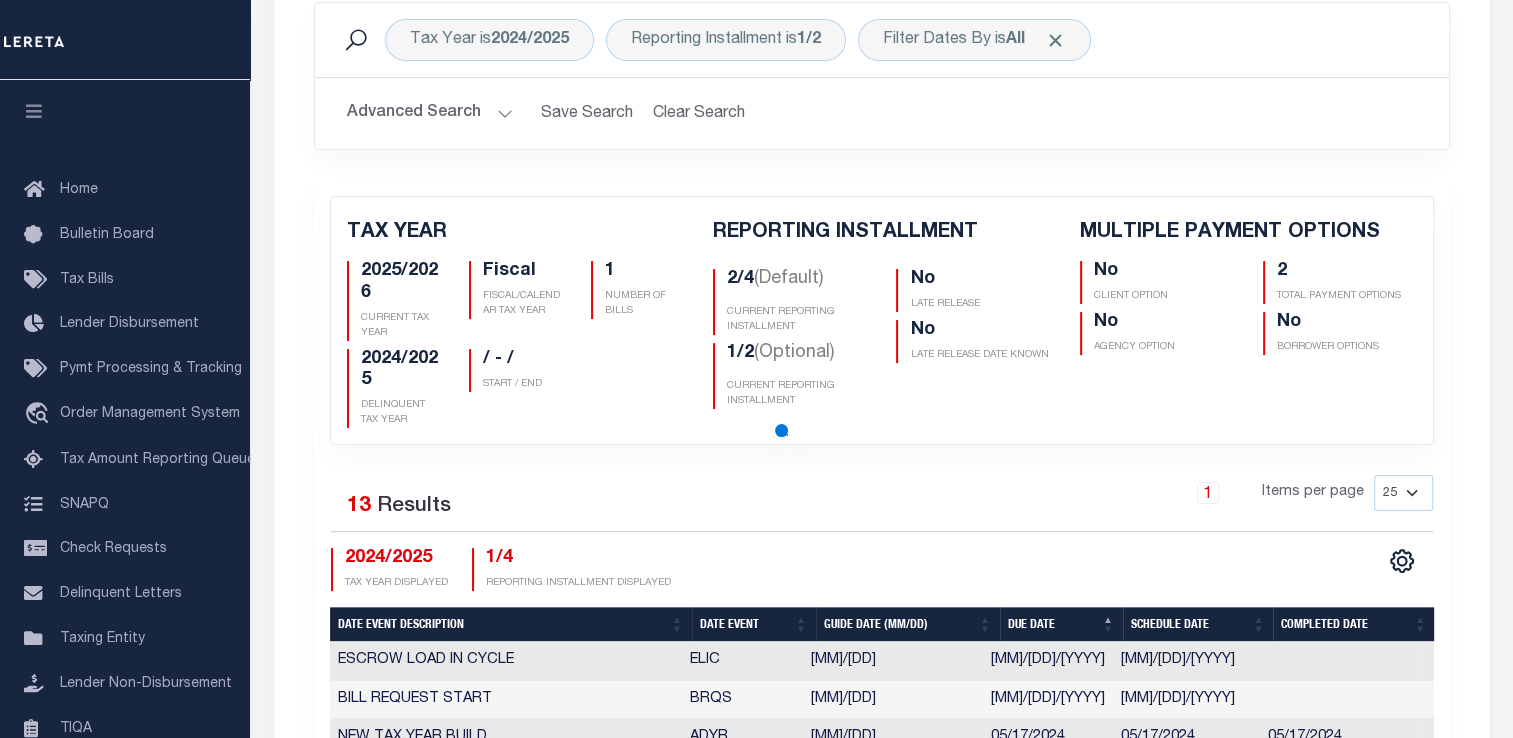 checkbox on "false" 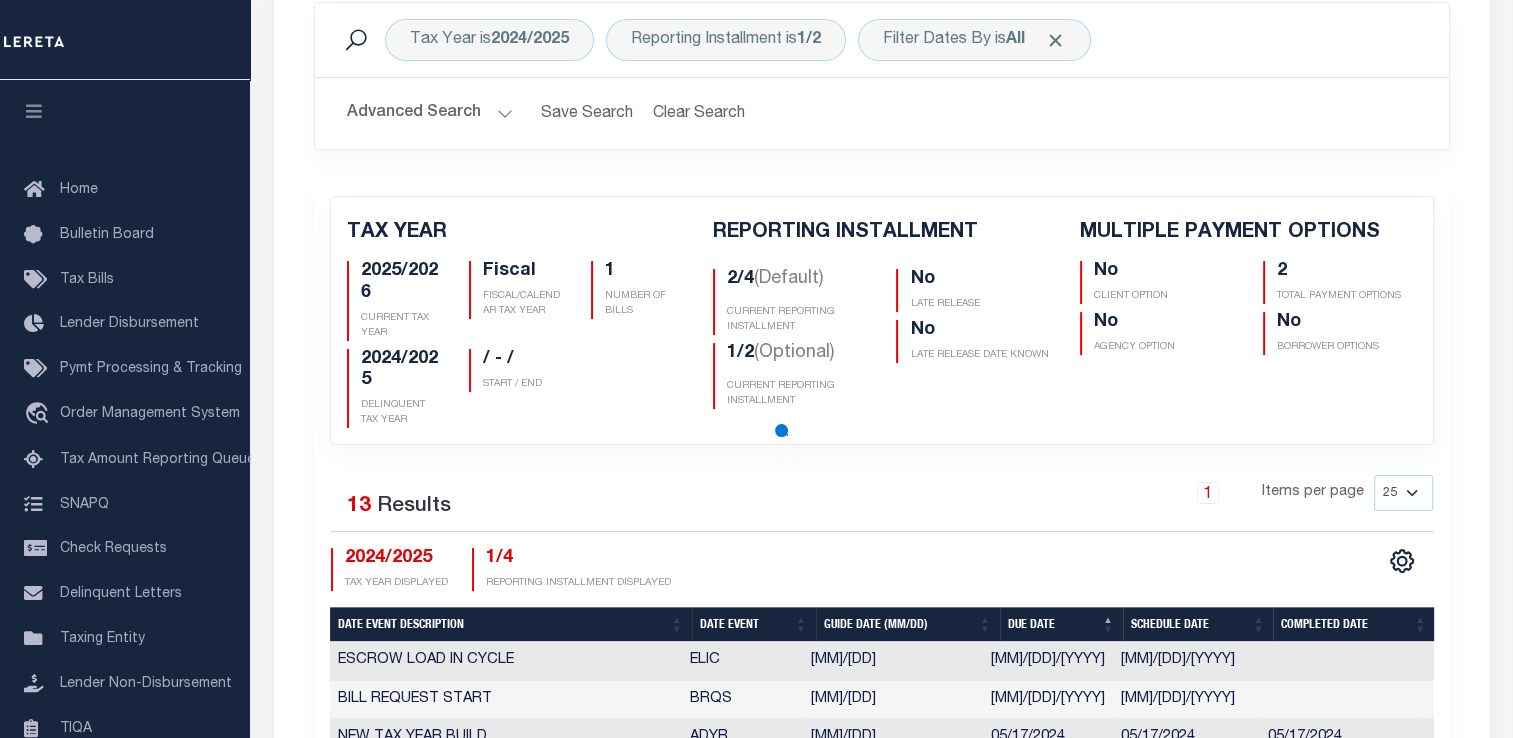 checkbox on "false" 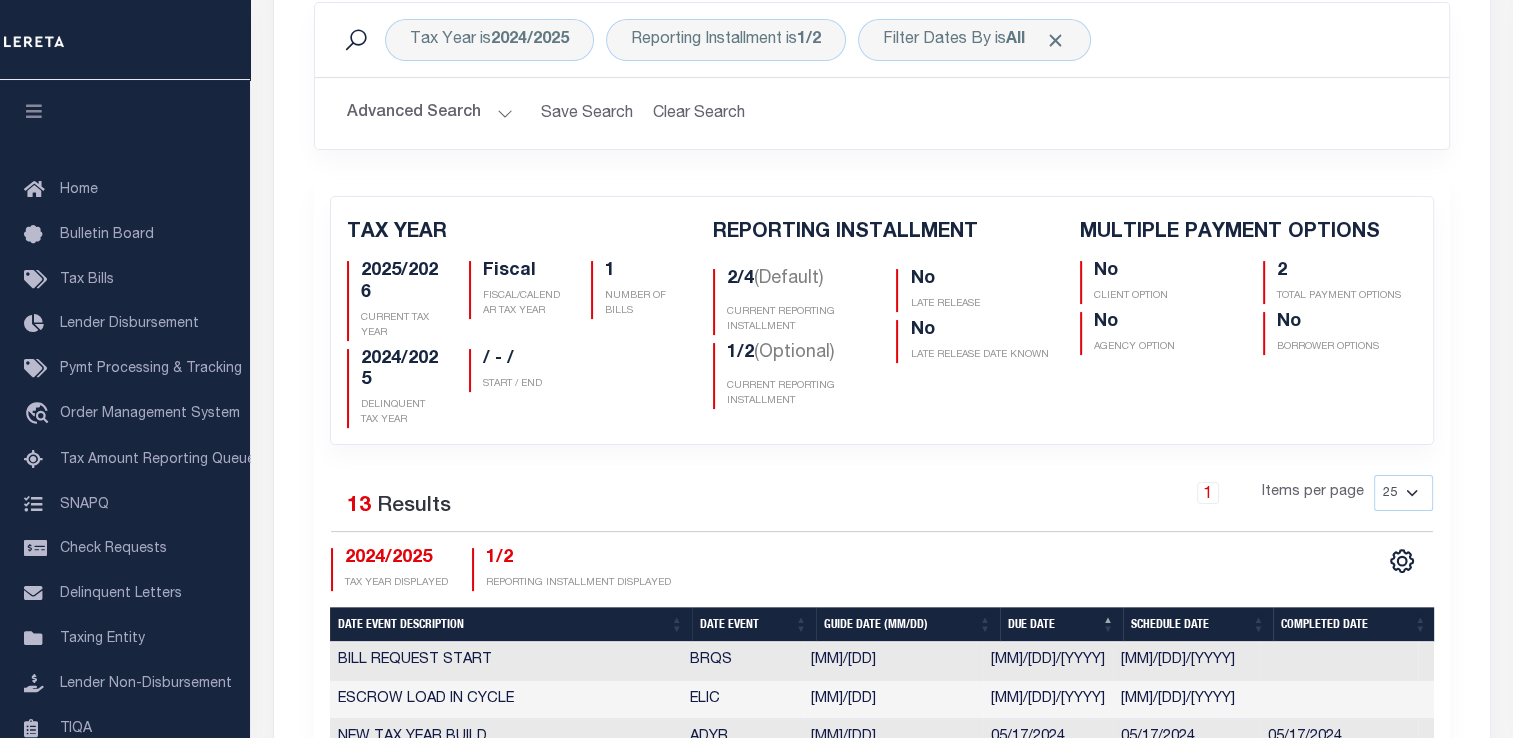 scroll, scrollTop: 300, scrollLeft: 0, axis: vertical 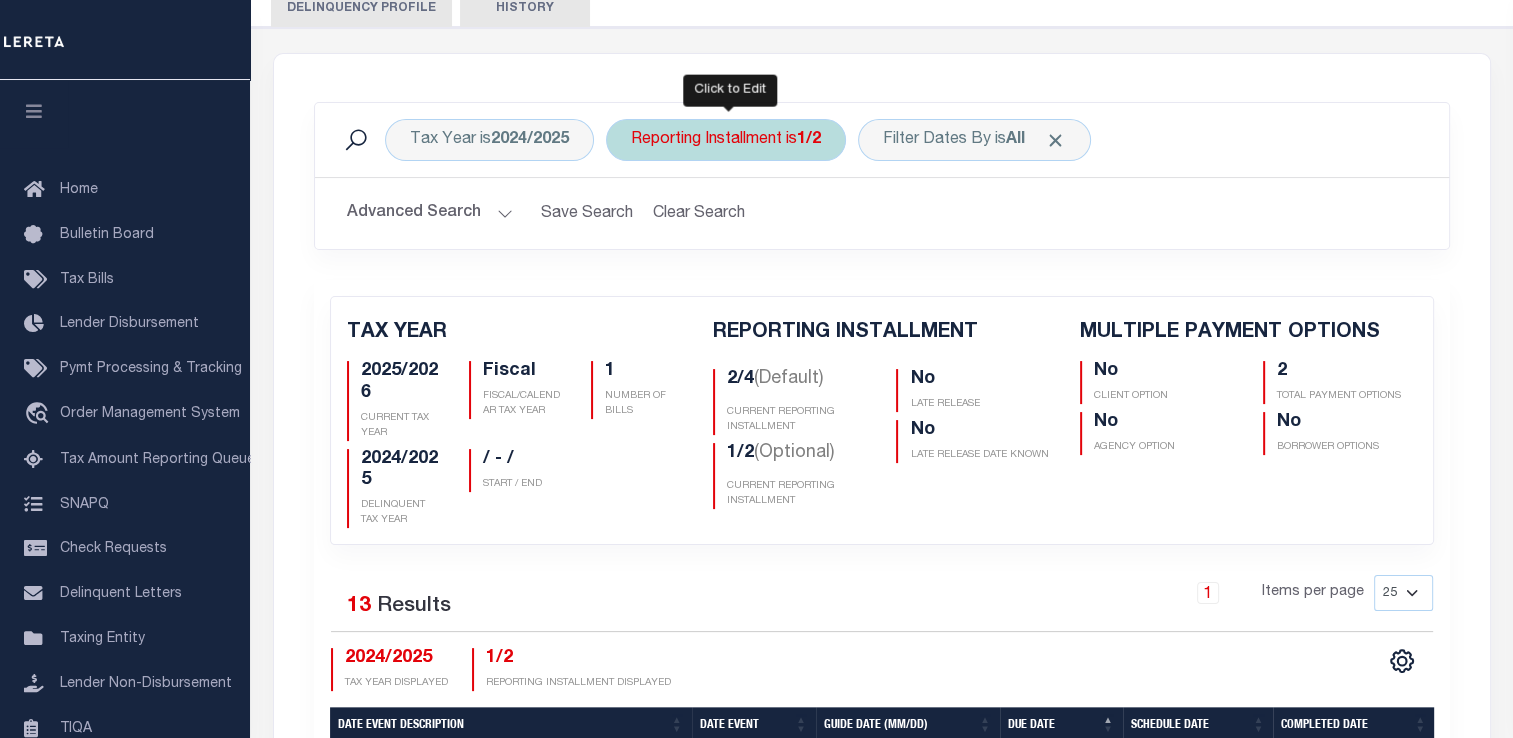 click on "Reporting Installment is  1/2" at bounding box center [726, 140] 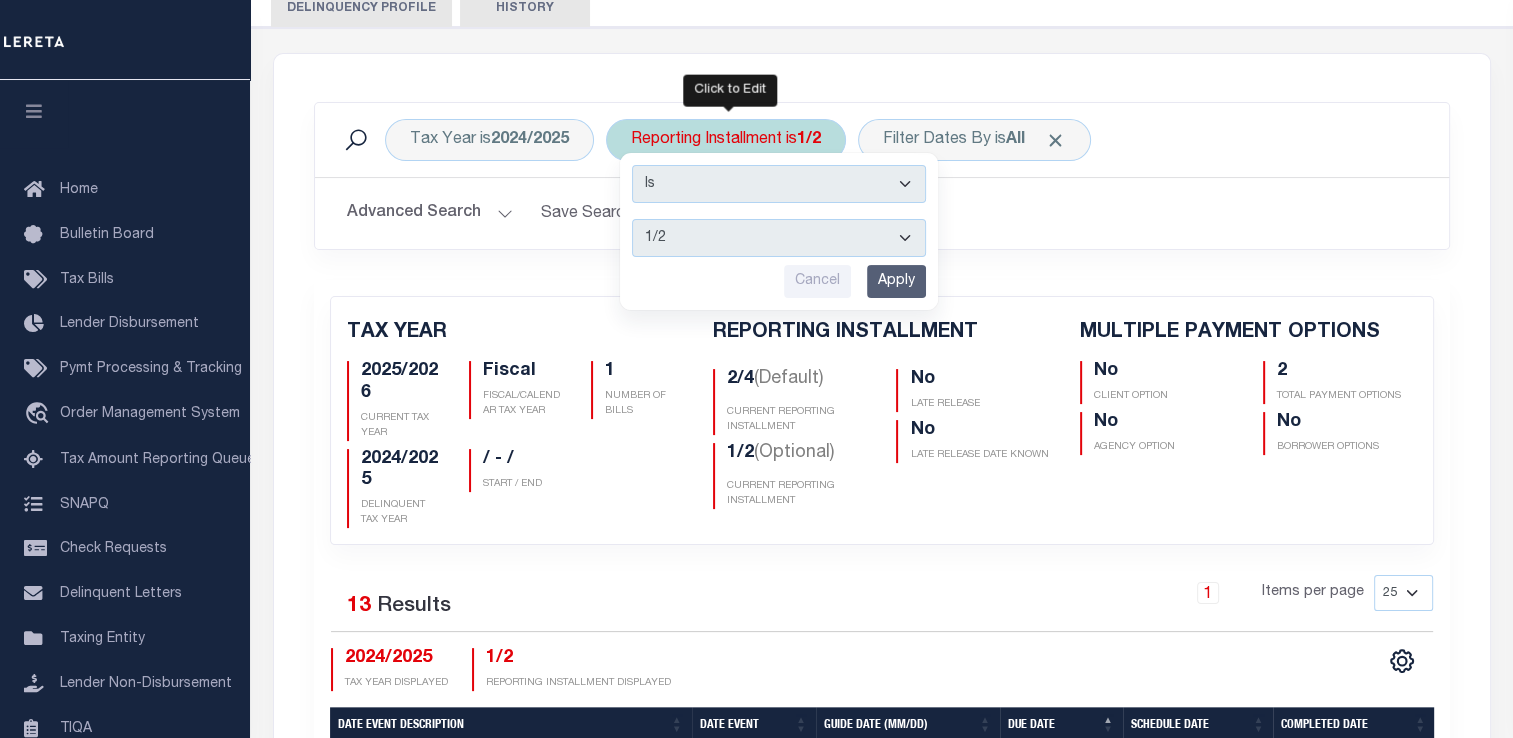 click on "1/4 2/4 3/4 4/4 1/2 2/2" at bounding box center [779, 238] 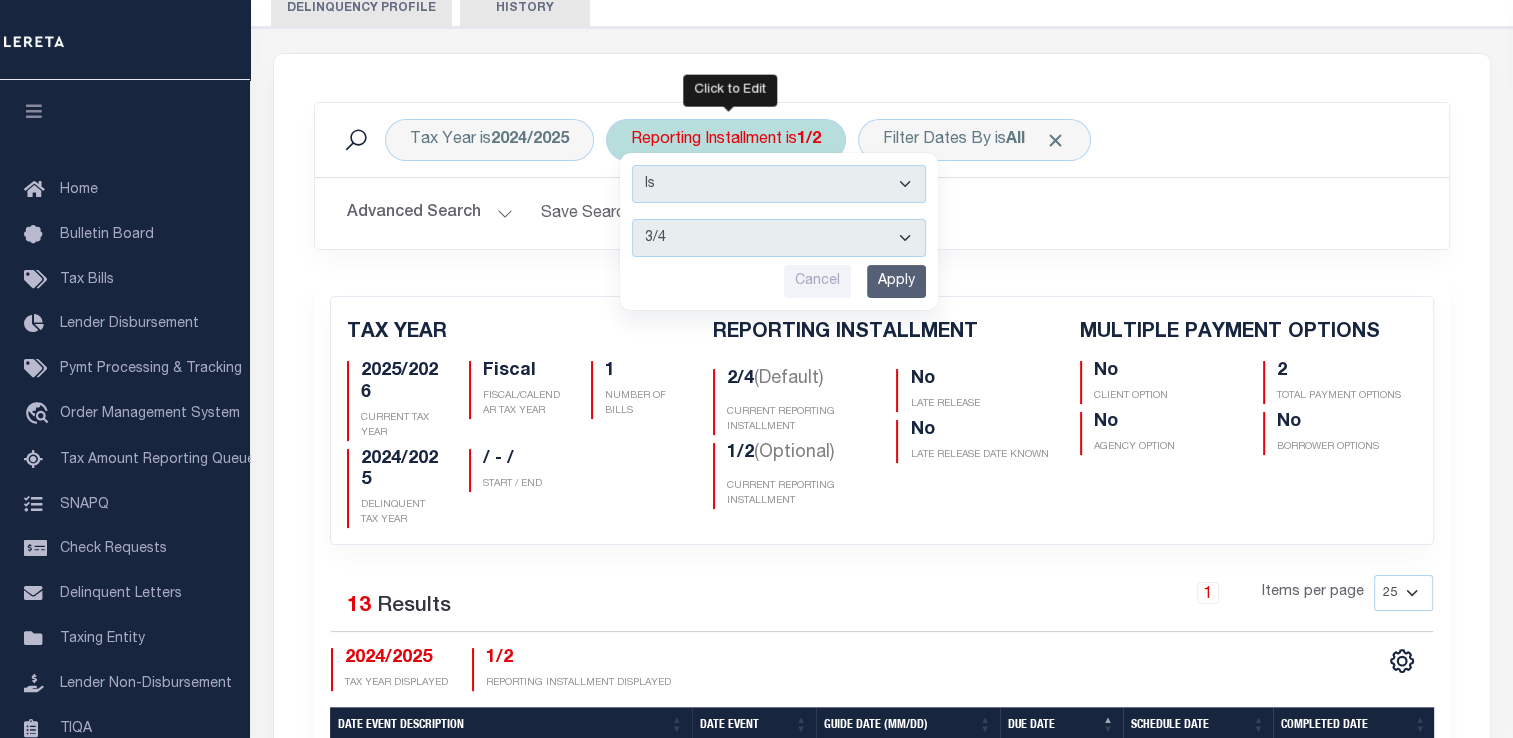 click on "1/4 2/4 3/4 4/4 1/2 2/2" at bounding box center (779, 238) 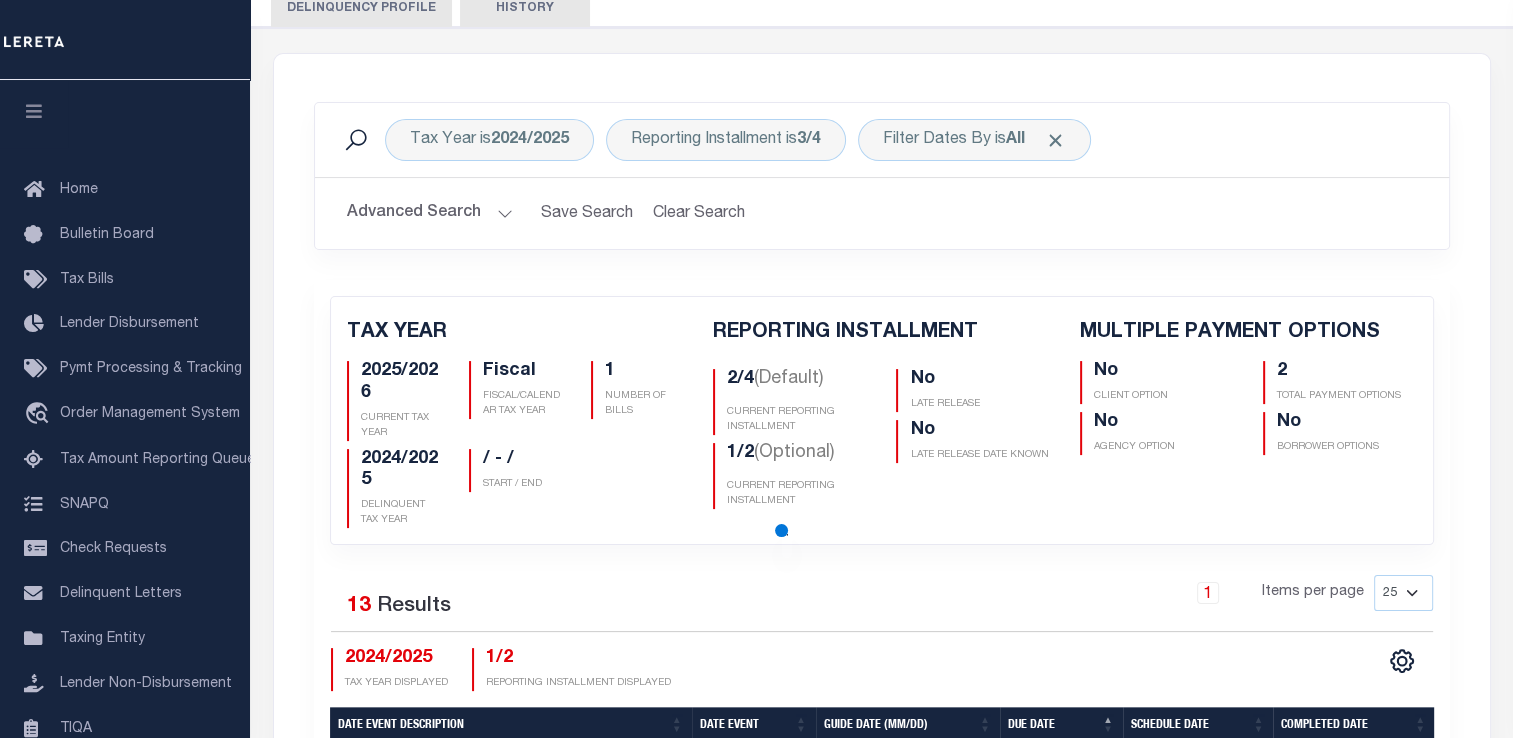 checkbox on "false" 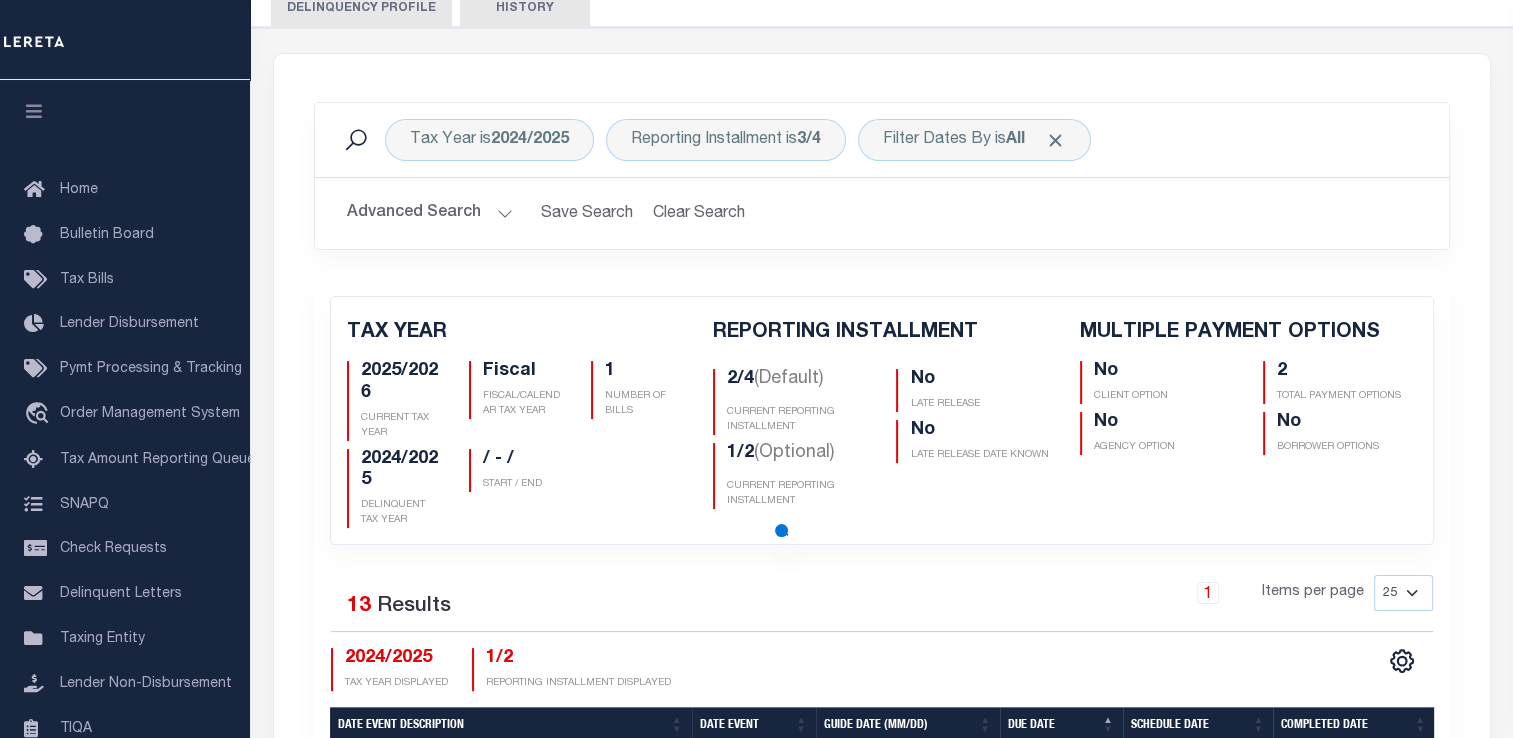 checkbox on "false" 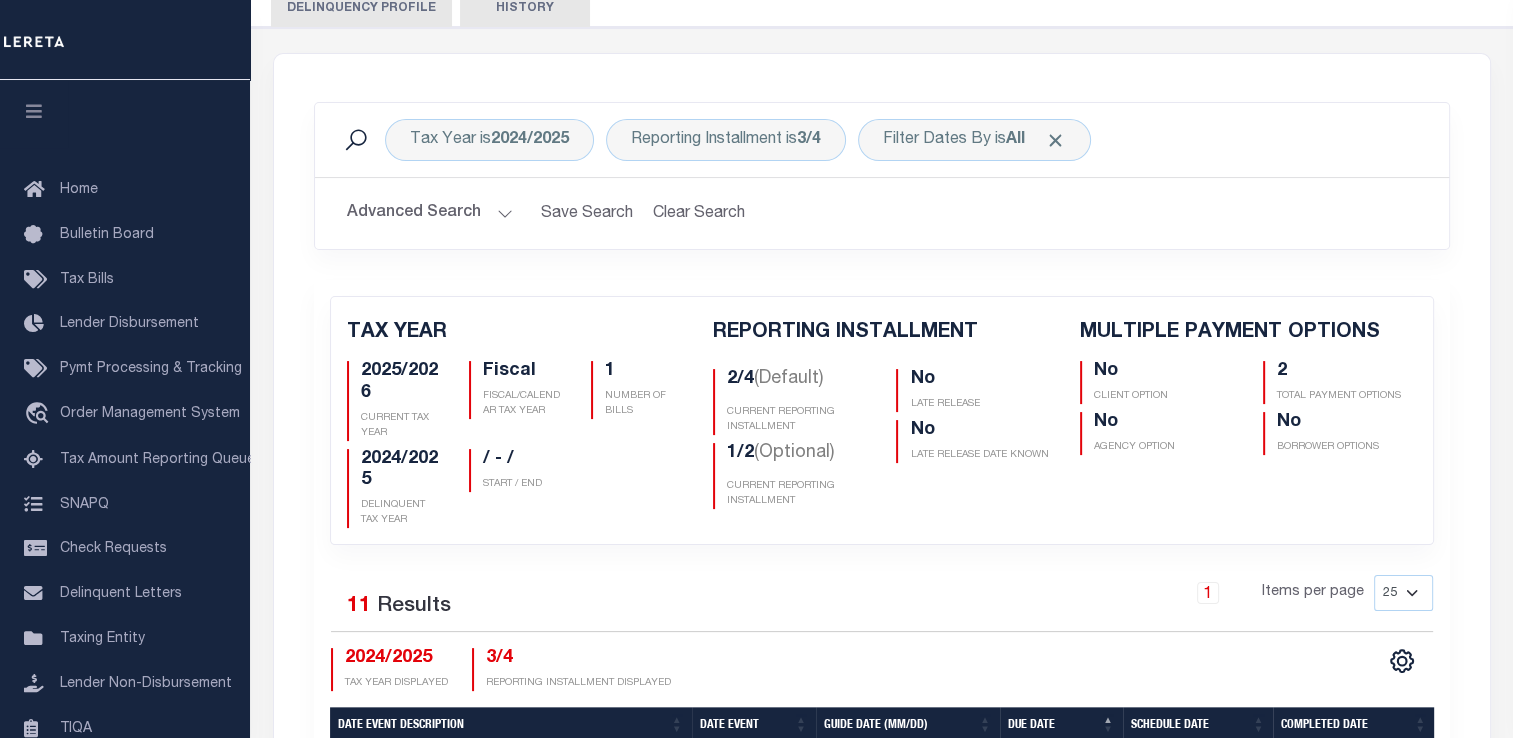 scroll, scrollTop: 0, scrollLeft: 0, axis: both 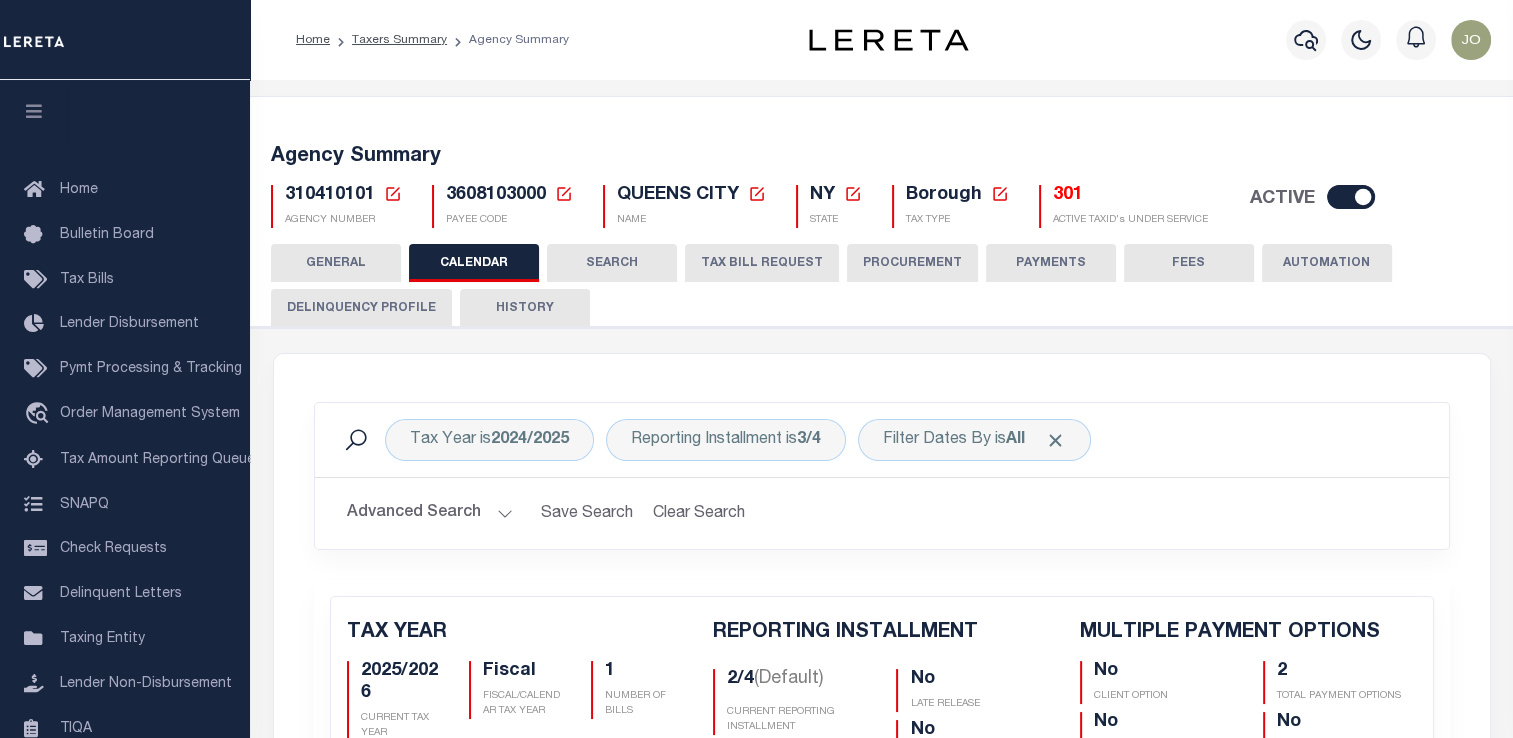 click 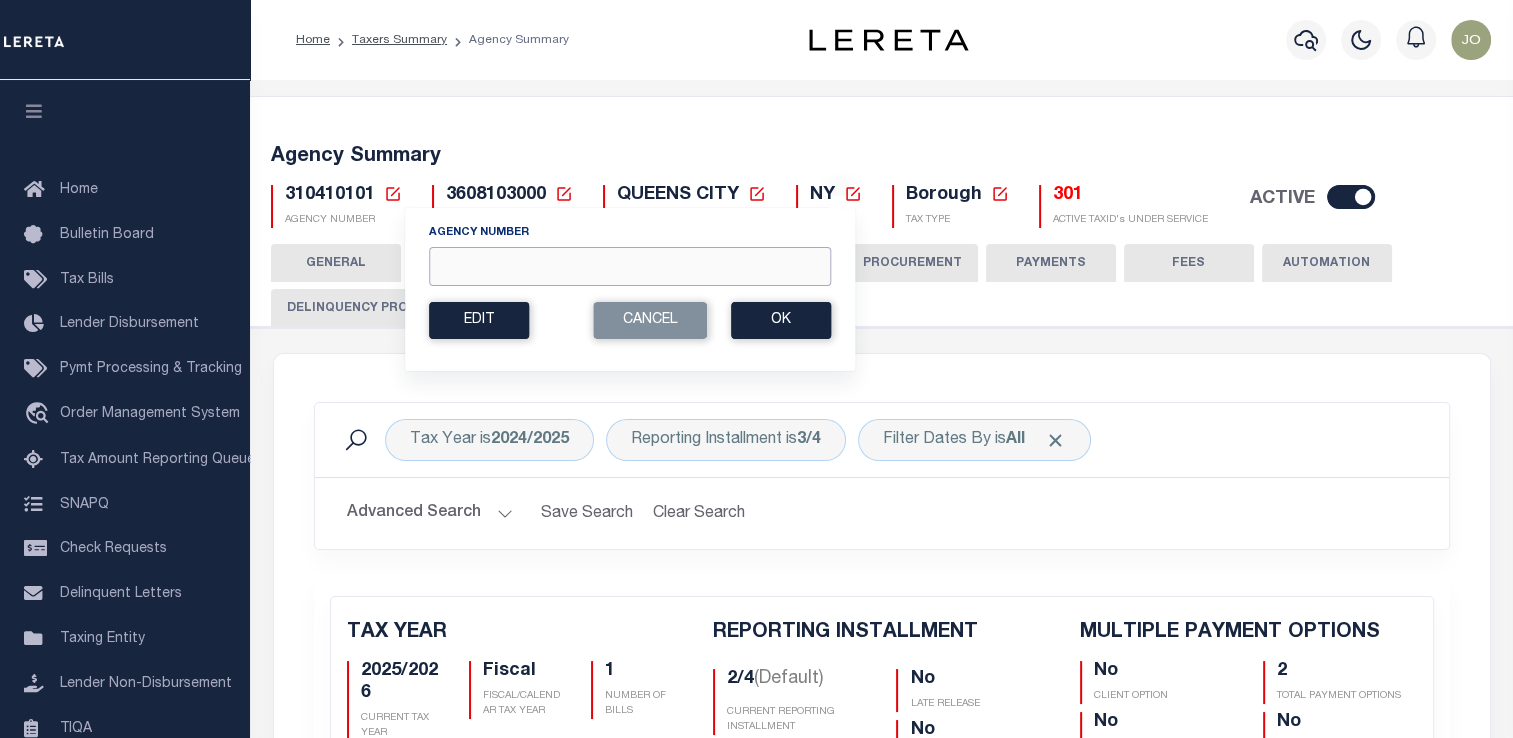 click on "Agency Number" at bounding box center [630, 266] 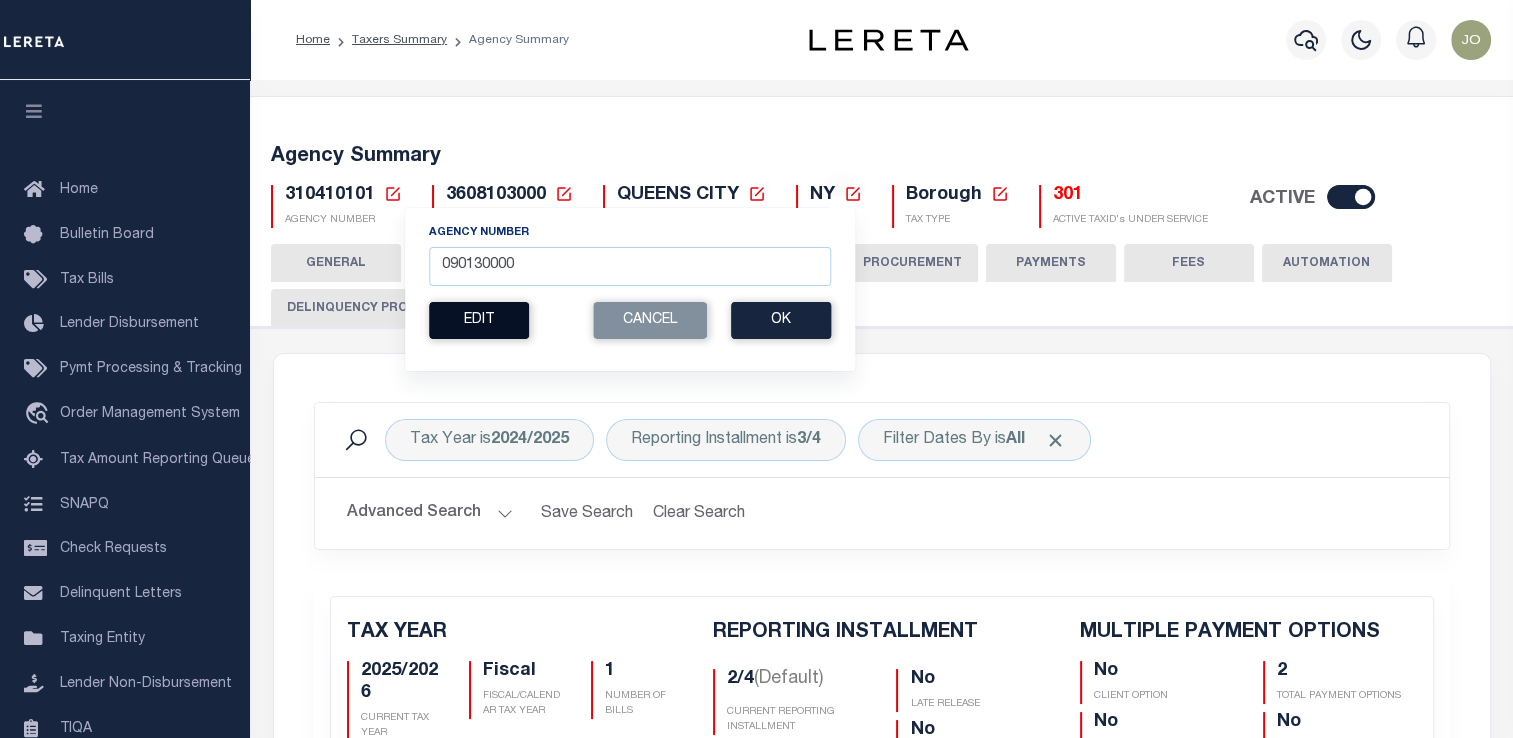click on "Edit" at bounding box center [479, 320] 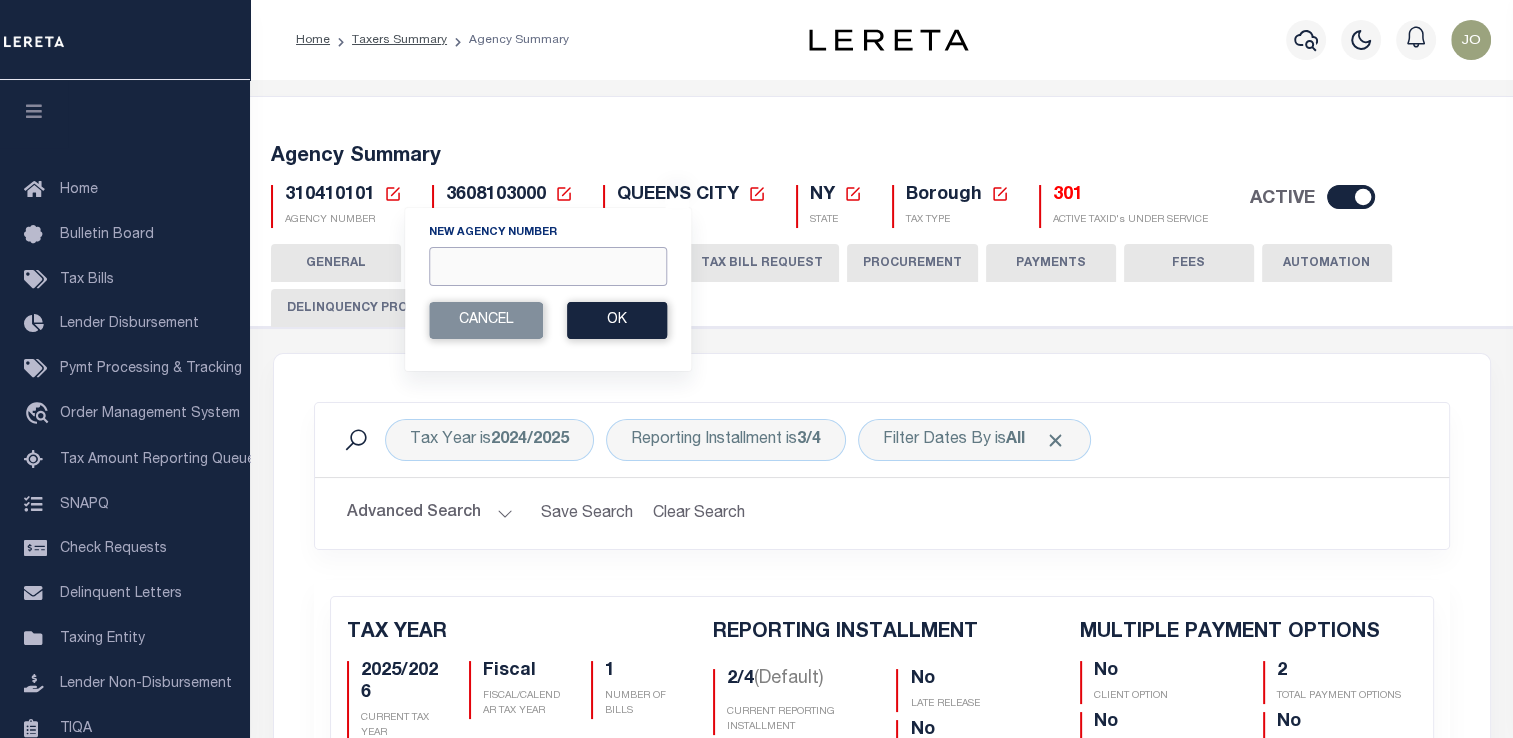 click on "New Agency Number" at bounding box center (548, 266) 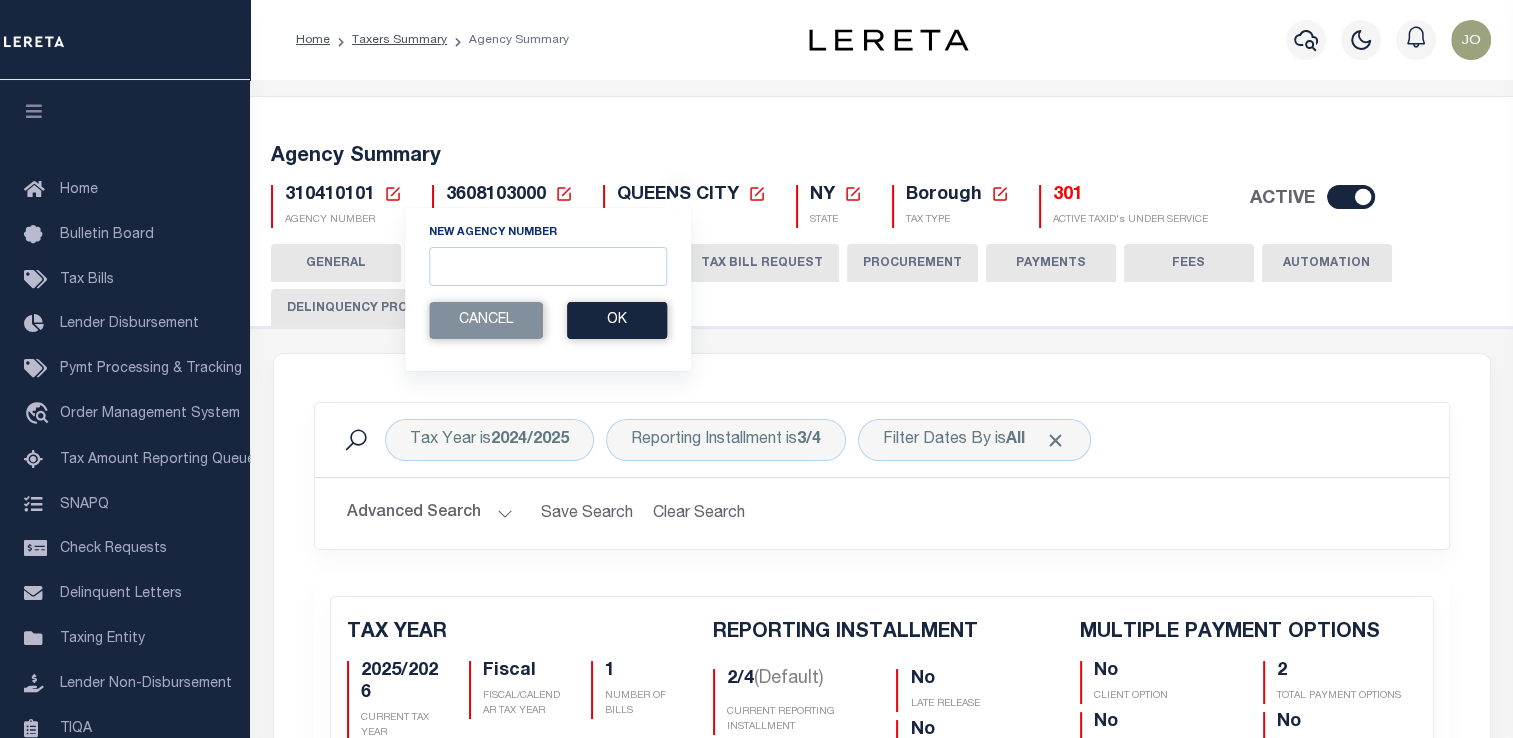 click on "Agency Number
[NUMBER]
Edit
Cancel
Ok
New Agency Number Cancel Ok" at bounding box center [548, 289] 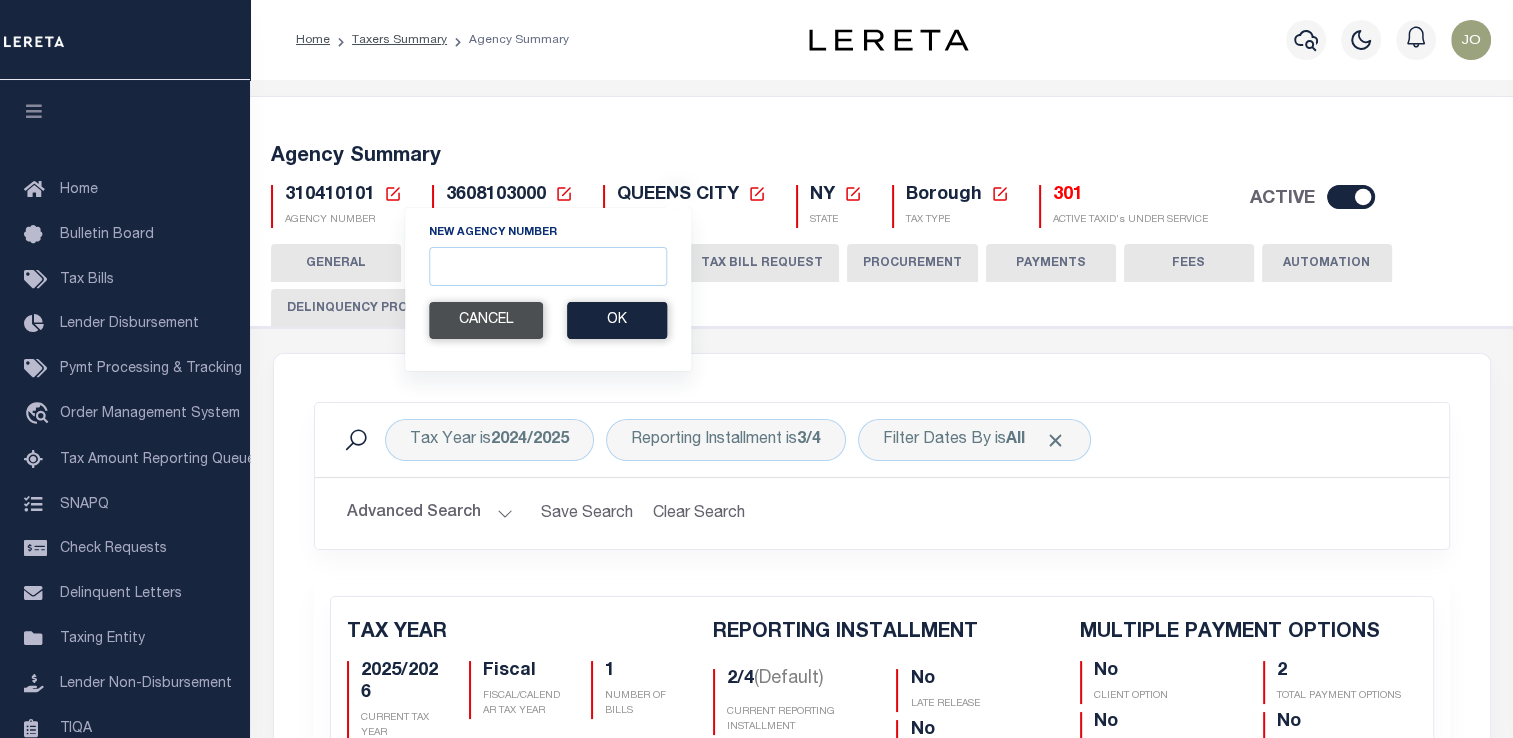 click on "Cancel" at bounding box center (486, 320) 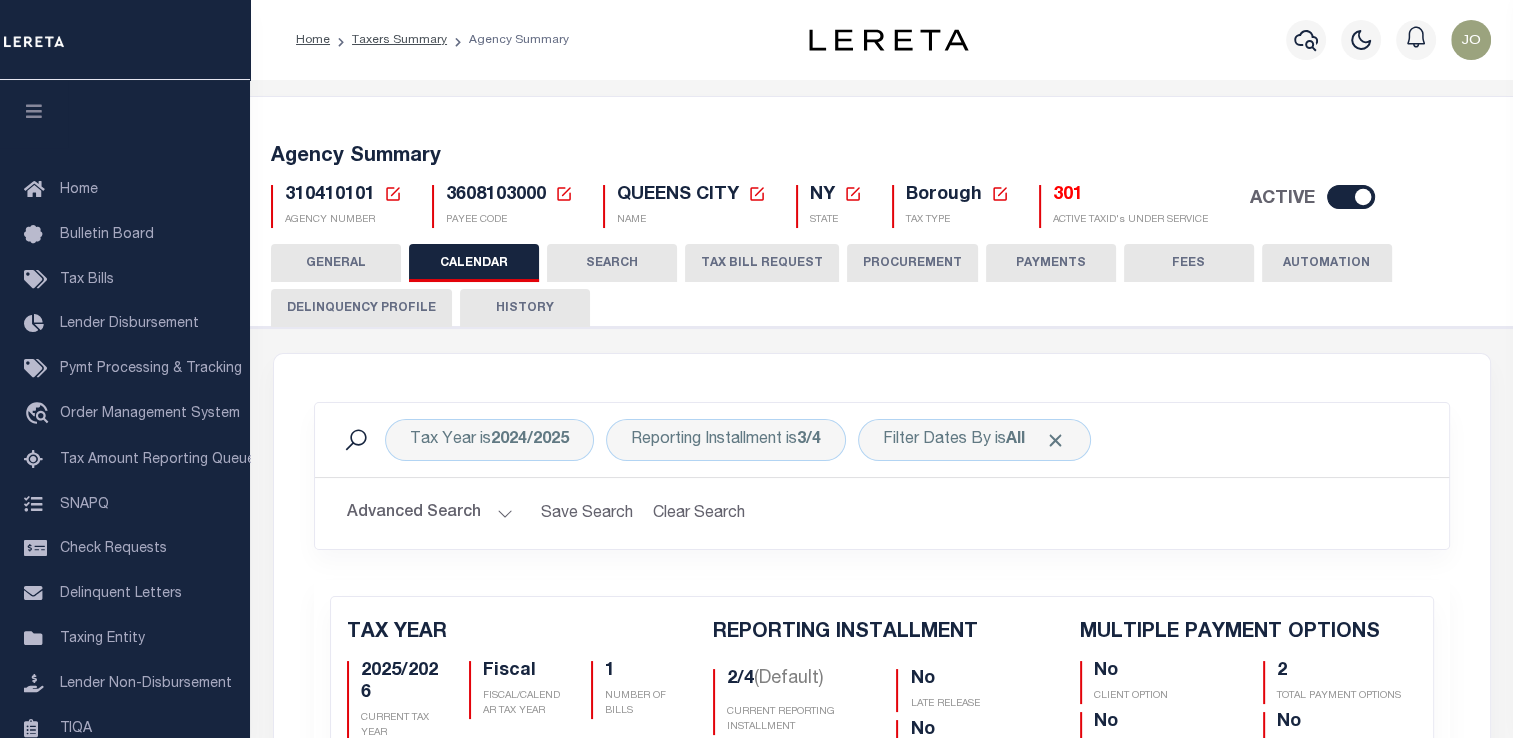 click 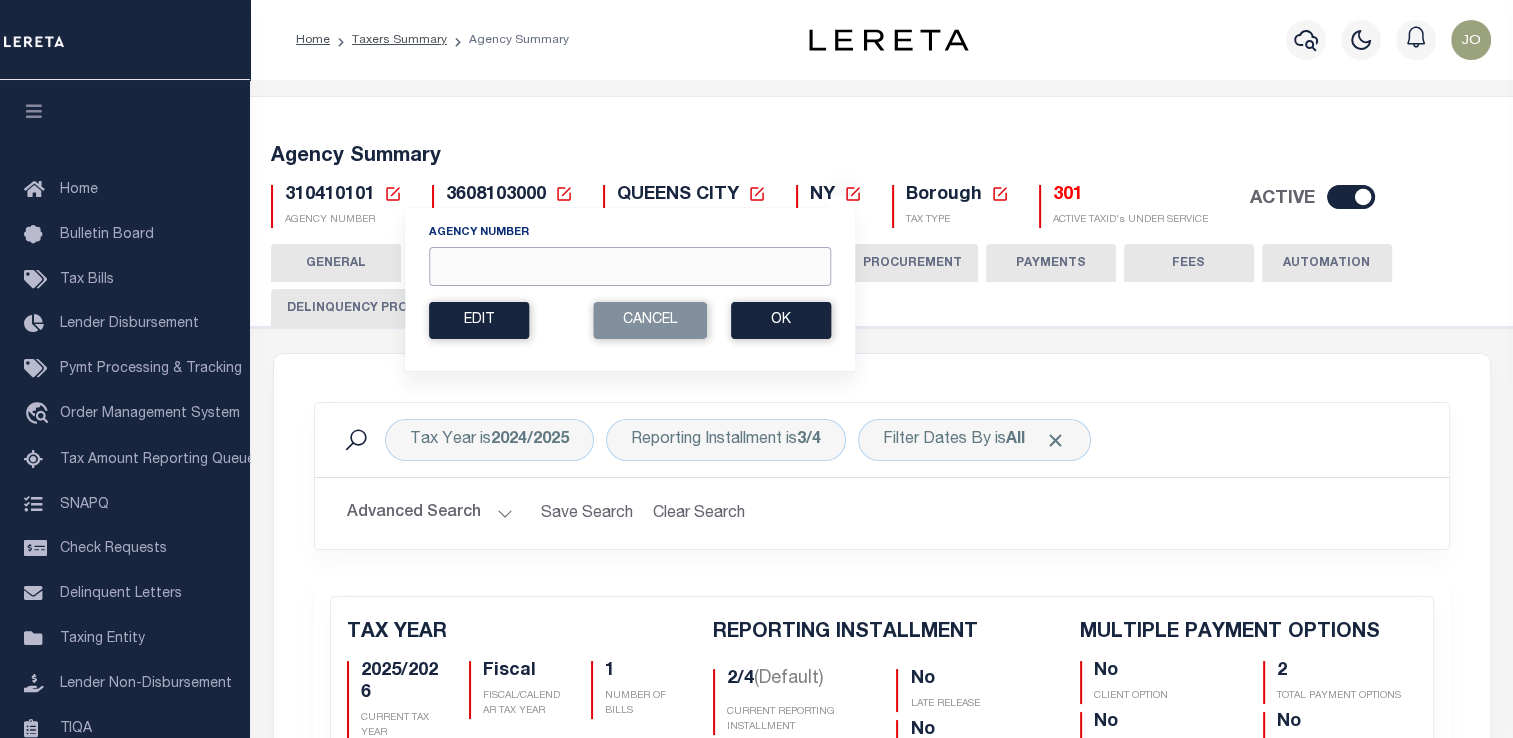 click on "Agency Number" at bounding box center (630, 266) 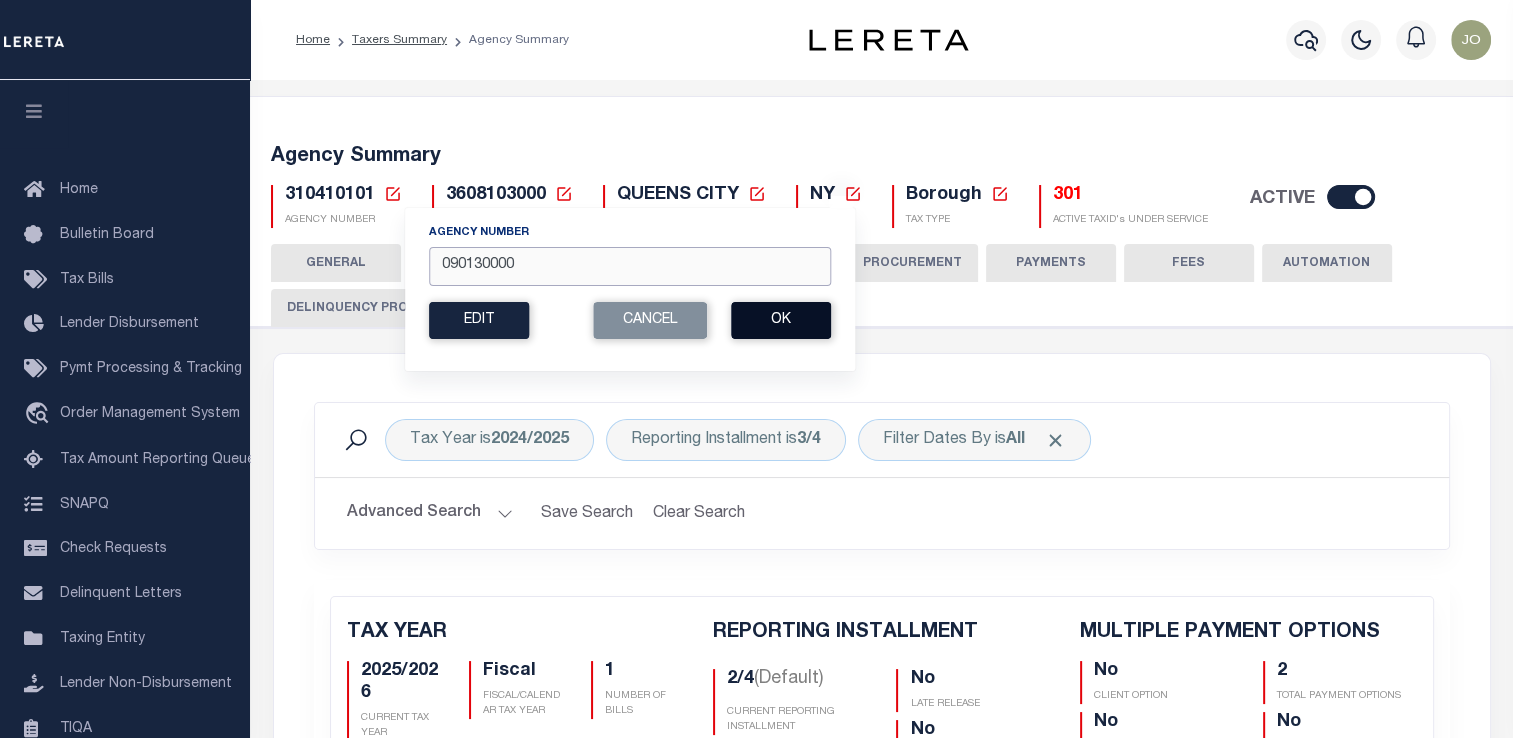 type on "090130000" 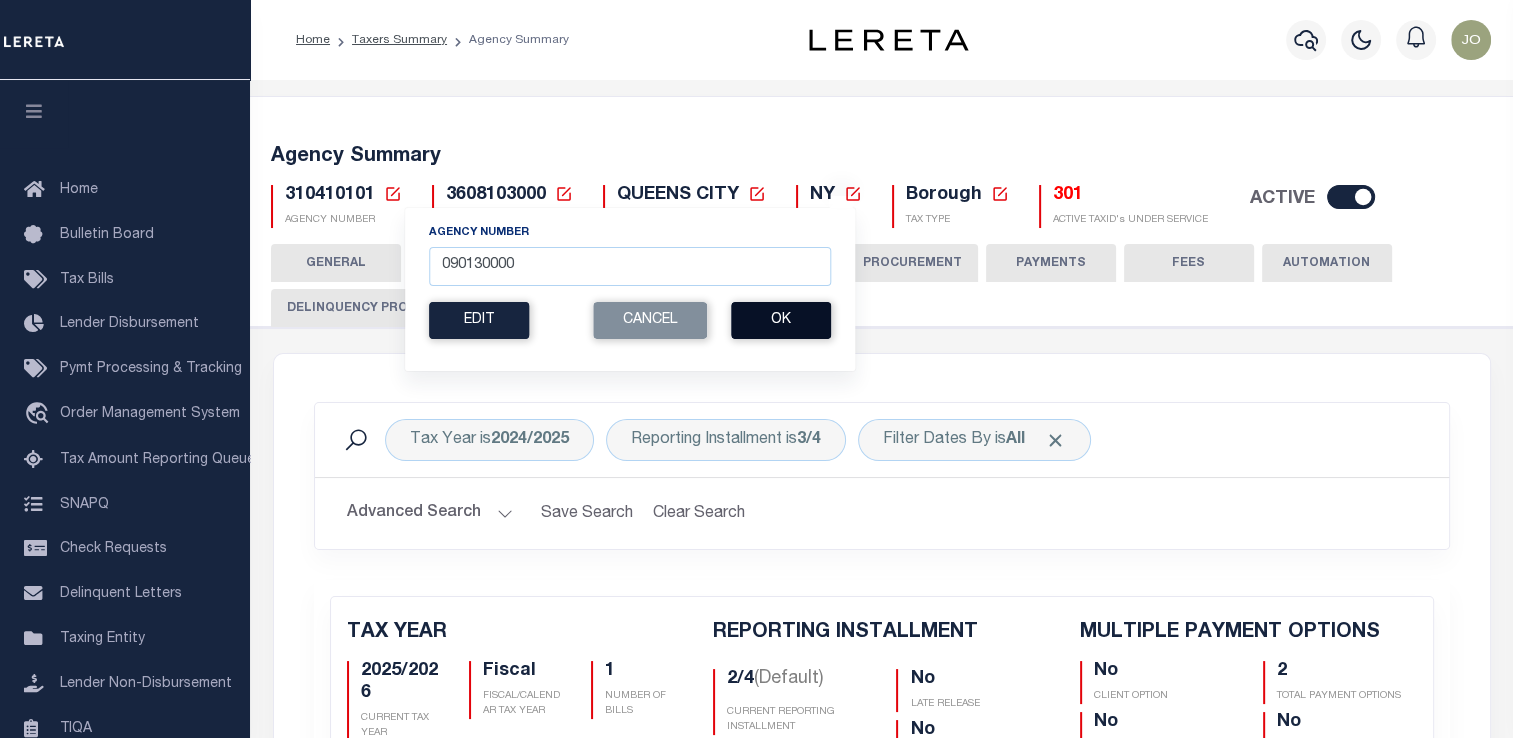 click on "Ok" at bounding box center [781, 320] 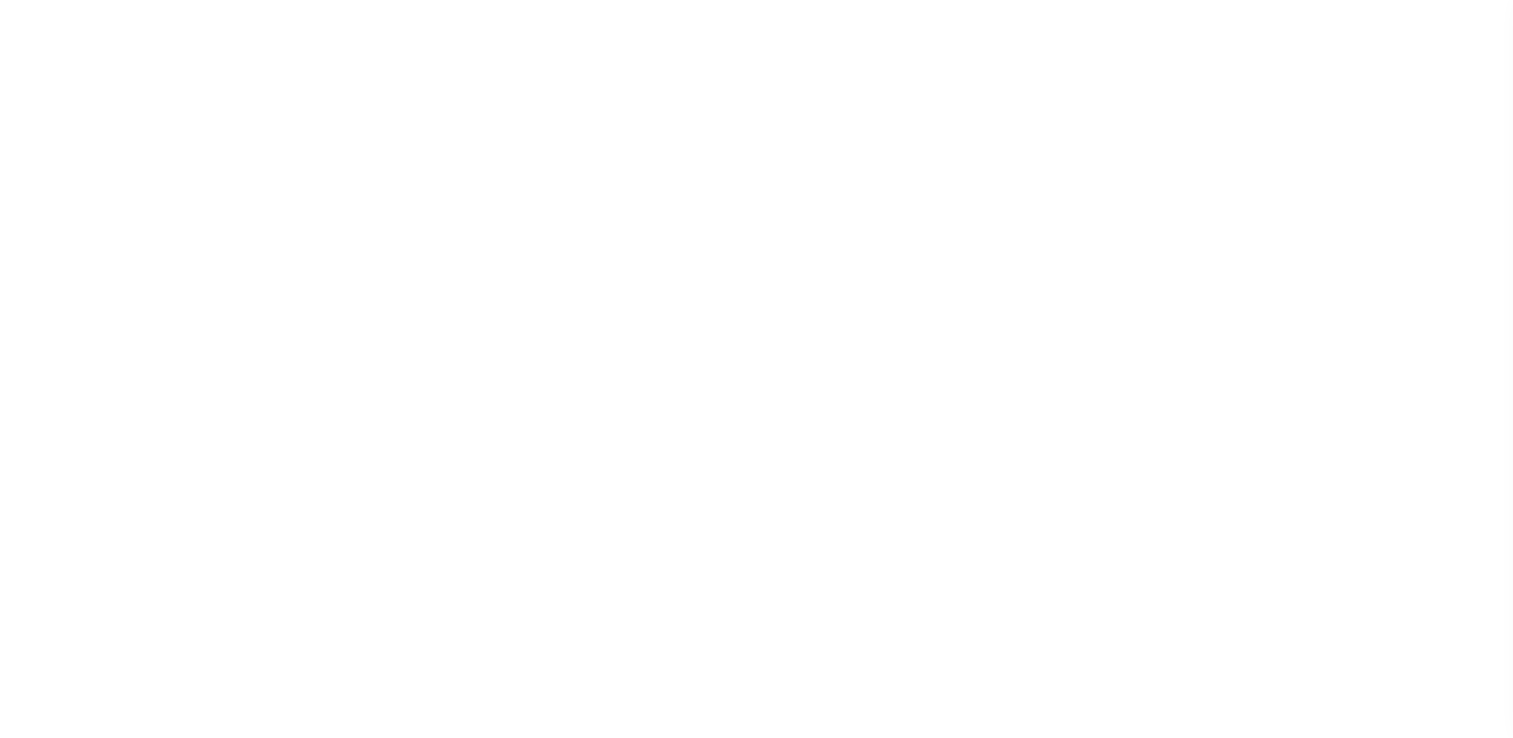 scroll, scrollTop: 0, scrollLeft: 0, axis: both 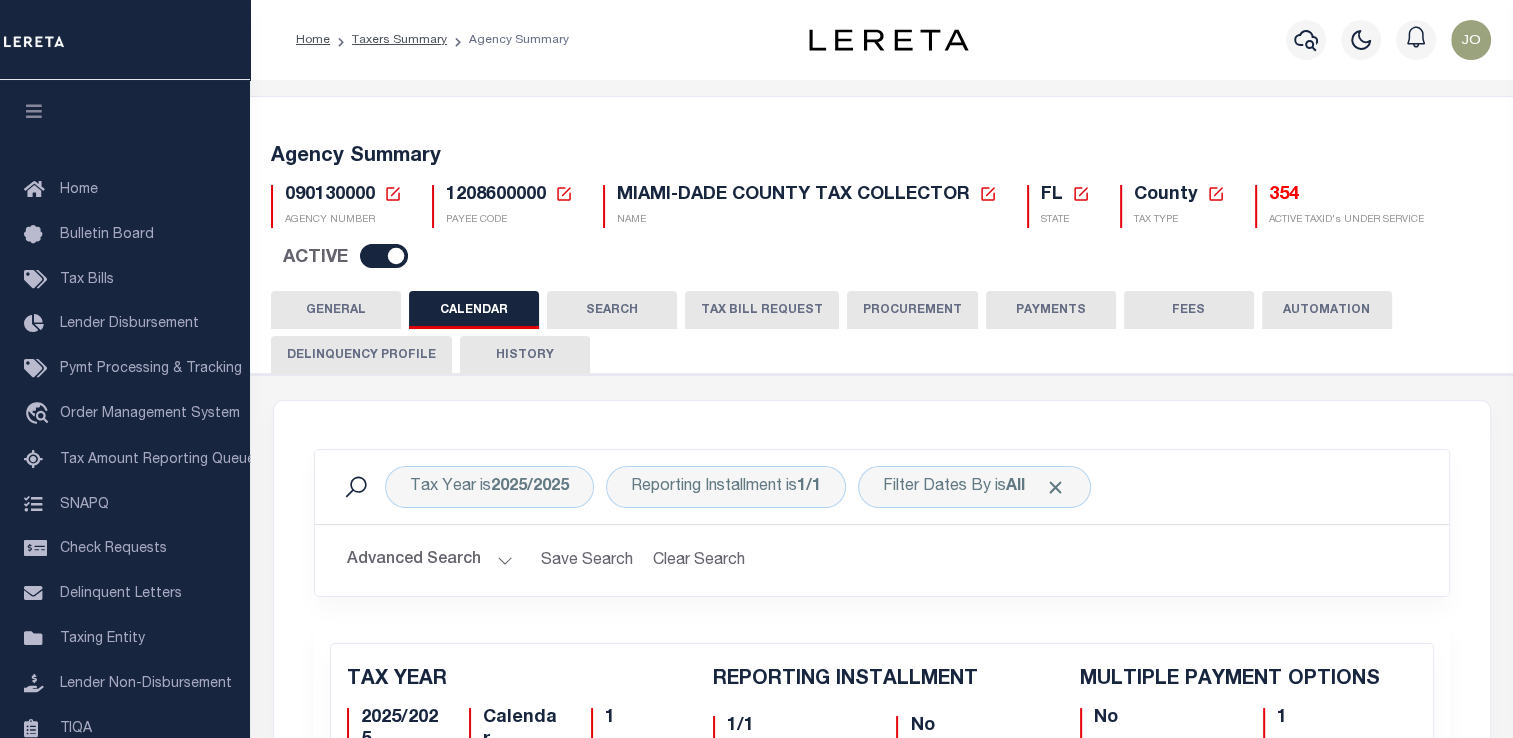 checkbox on "false" 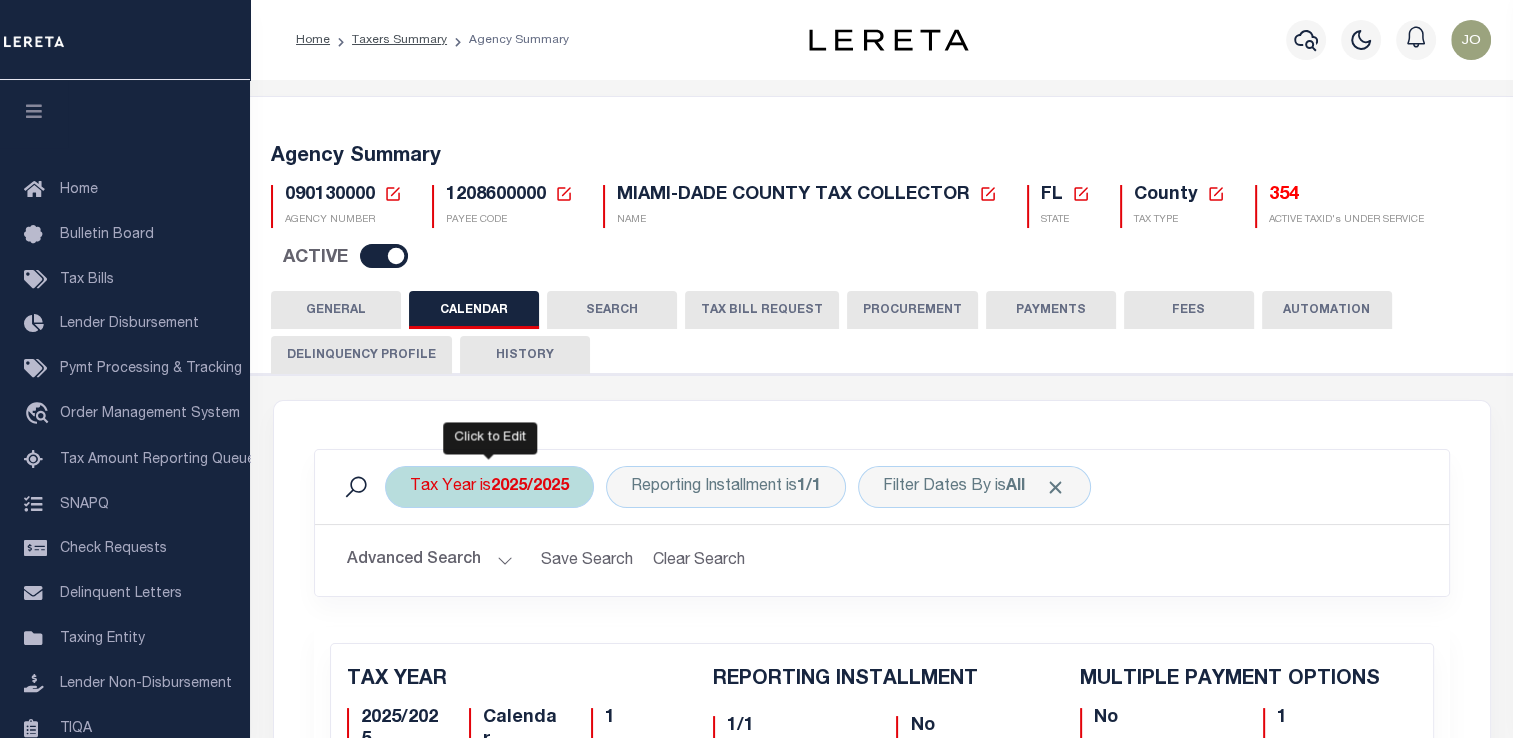 click on "2025/2025" at bounding box center (530, 487) 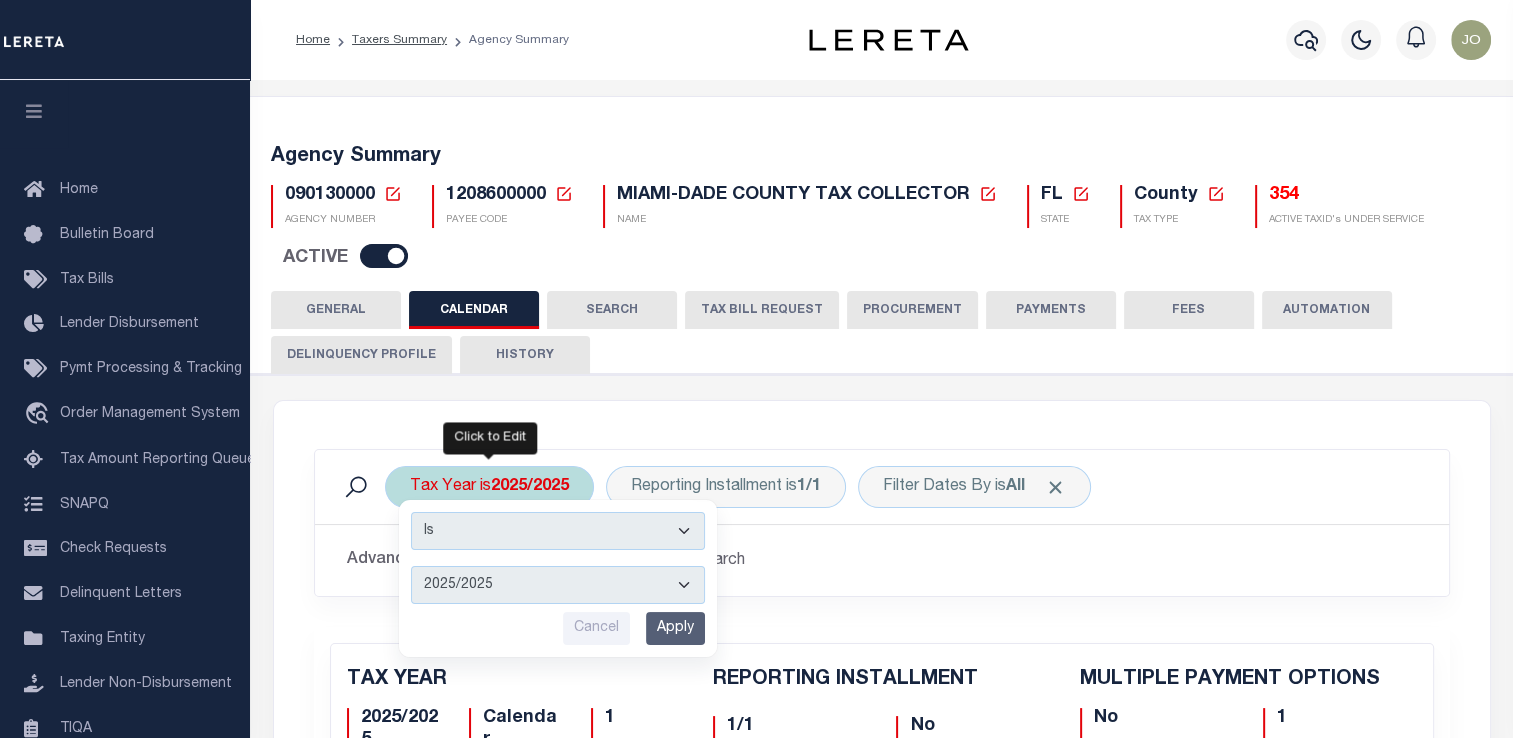 click on "2025/2025 2024/2024 2023/2023 2022/2022 2021/2021 2020/2020 2019/2019 2018/2018 2017/2017 2016/2016 2015/2015 2014/2014 2013/2013 2012/2012 2011/2011 2010/2010 2009/2009 2008/2008 2007/2007 2006/2006 2005/2005" at bounding box center (558, 585) 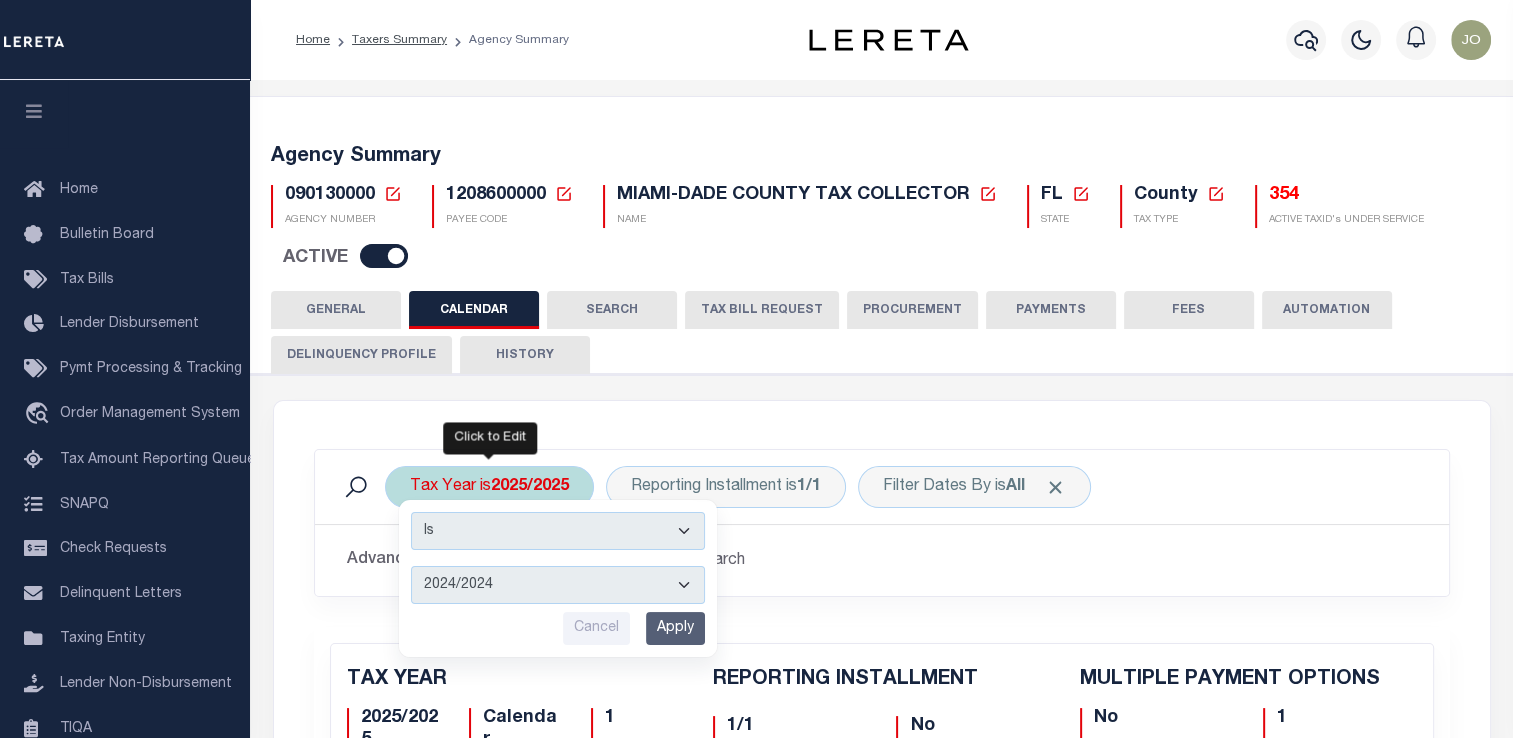 click on "2025/2025 2024/2024 2023/2023 2022/2022 2021/2021 2020/2020 2019/2019 2018/2018 2017/2017 2016/2016 2015/2015 2014/2014 2013/2013 2012/2012 2011/2011 2010/2010 2009/2009 2008/2008 2007/2007 2006/2006 2005/2005" at bounding box center [558, 585] 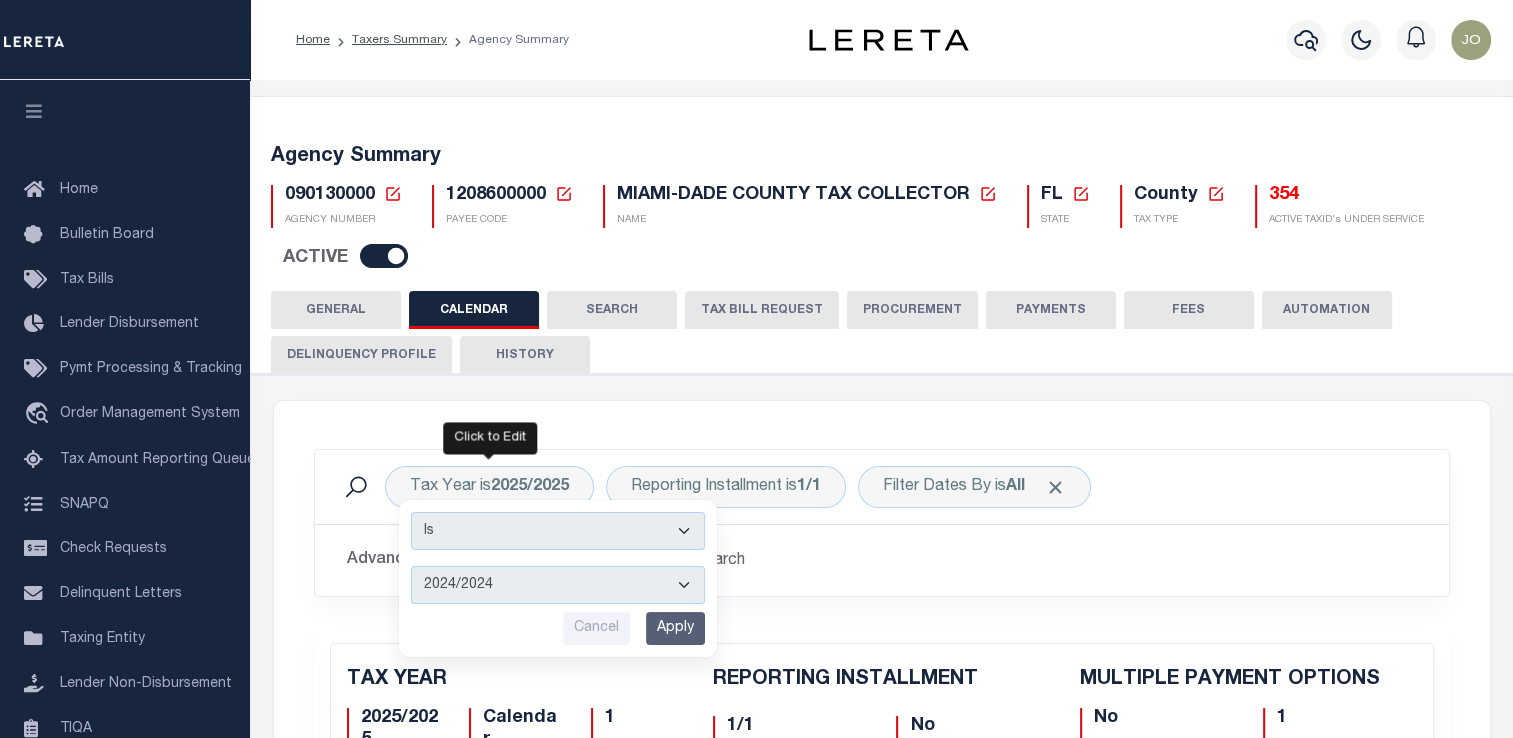 click on "Apply" at bounding box center [675, 628] 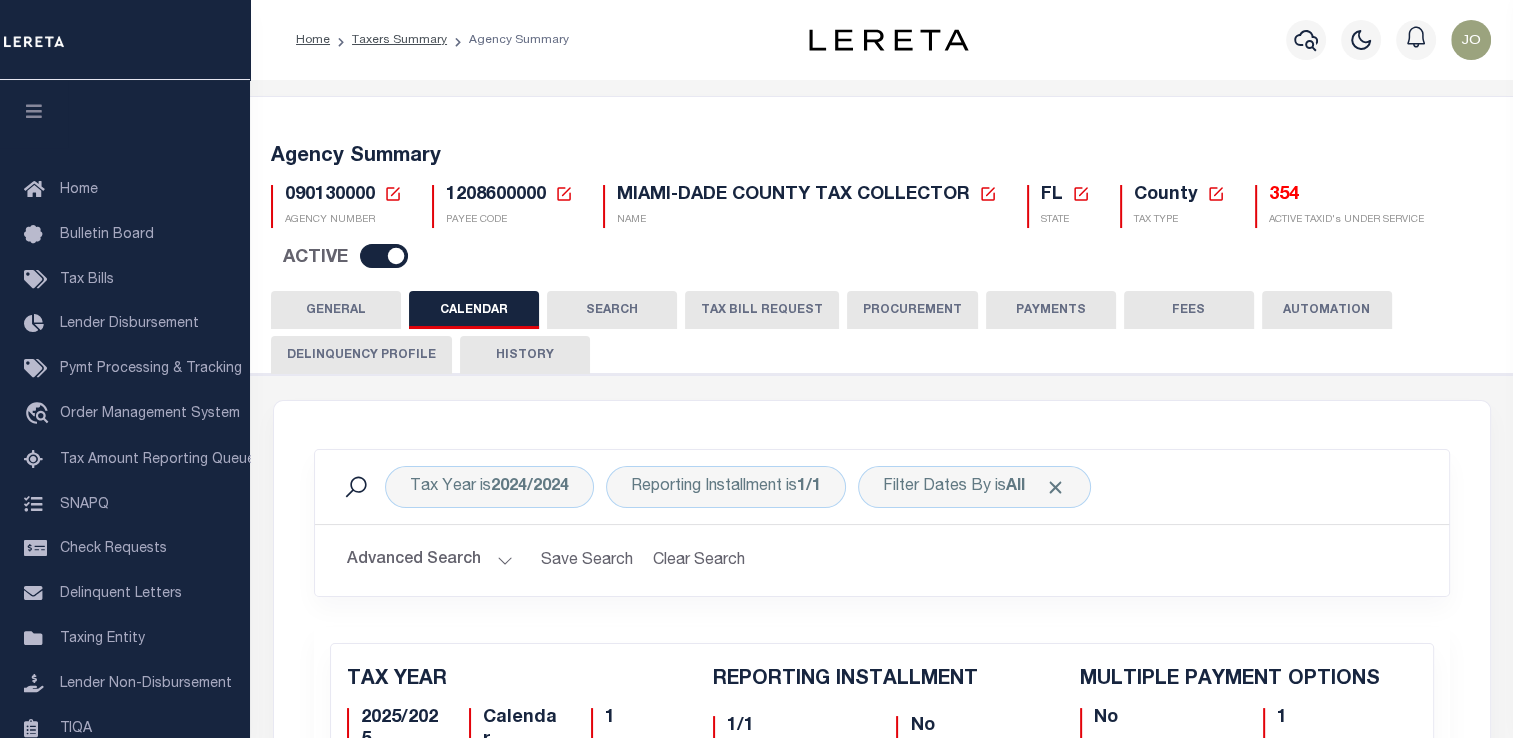 checkbox on "false" 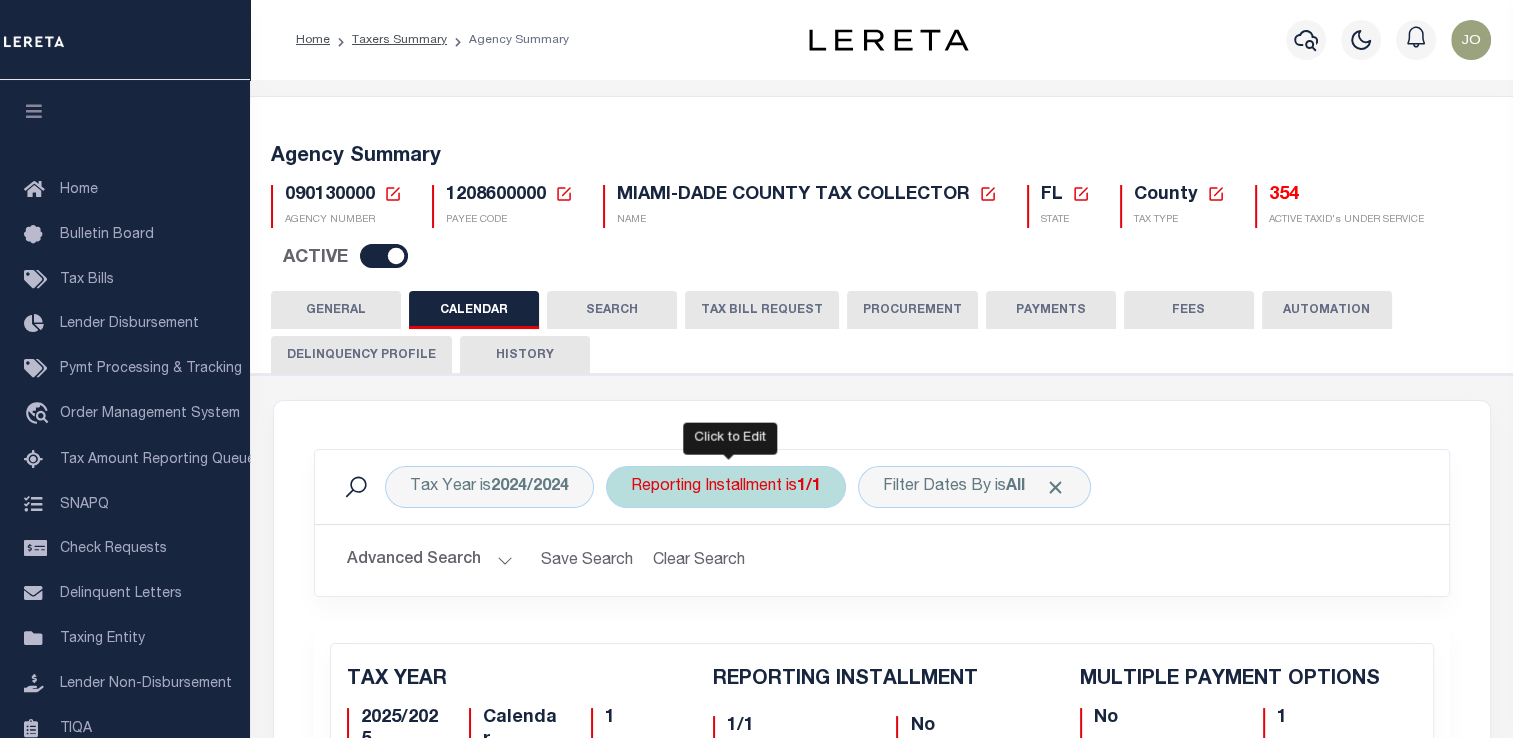 scroll, scrollTop: 100, scrollLeft: 0, axis: vertical 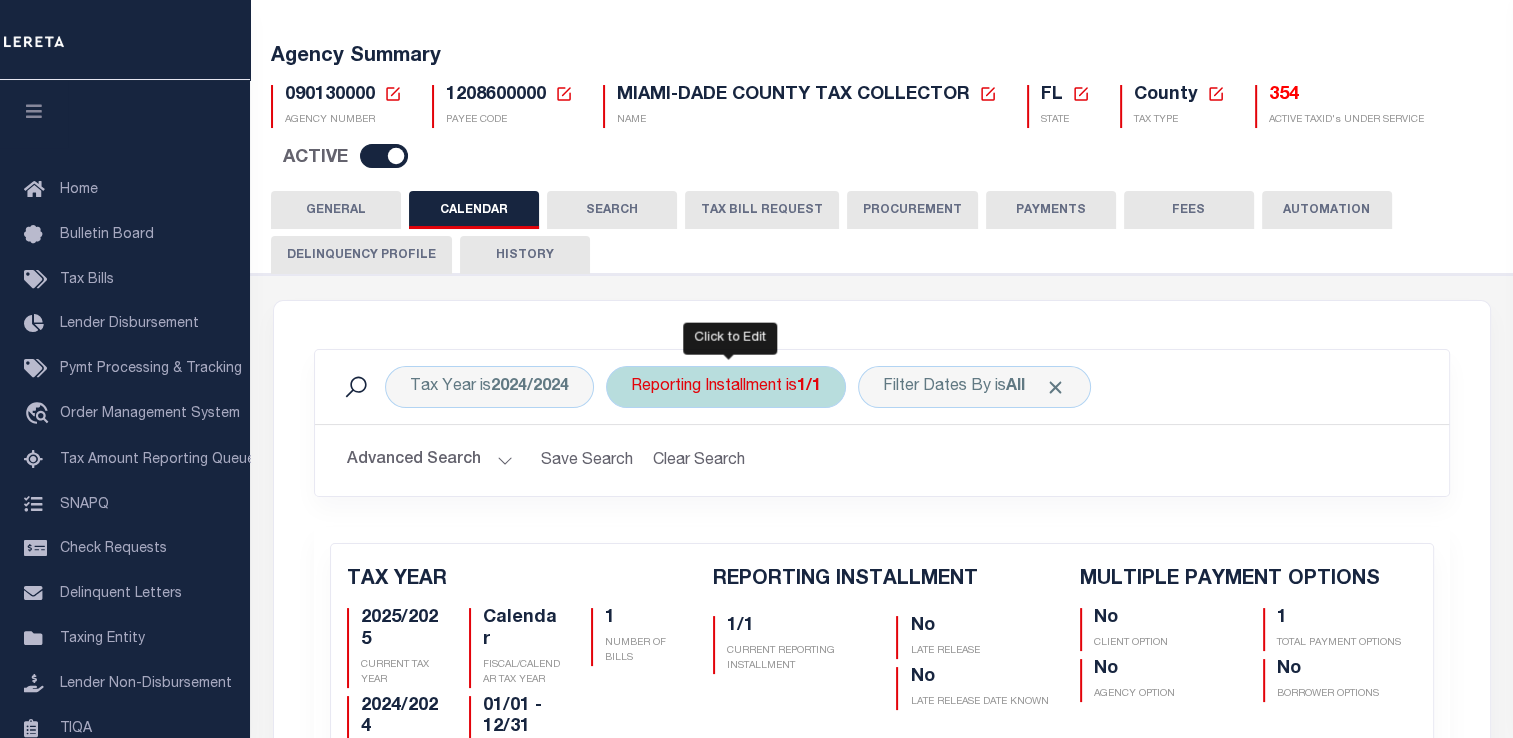click on "Reporting Installment is  1/1" at bounding box center (726, 387) 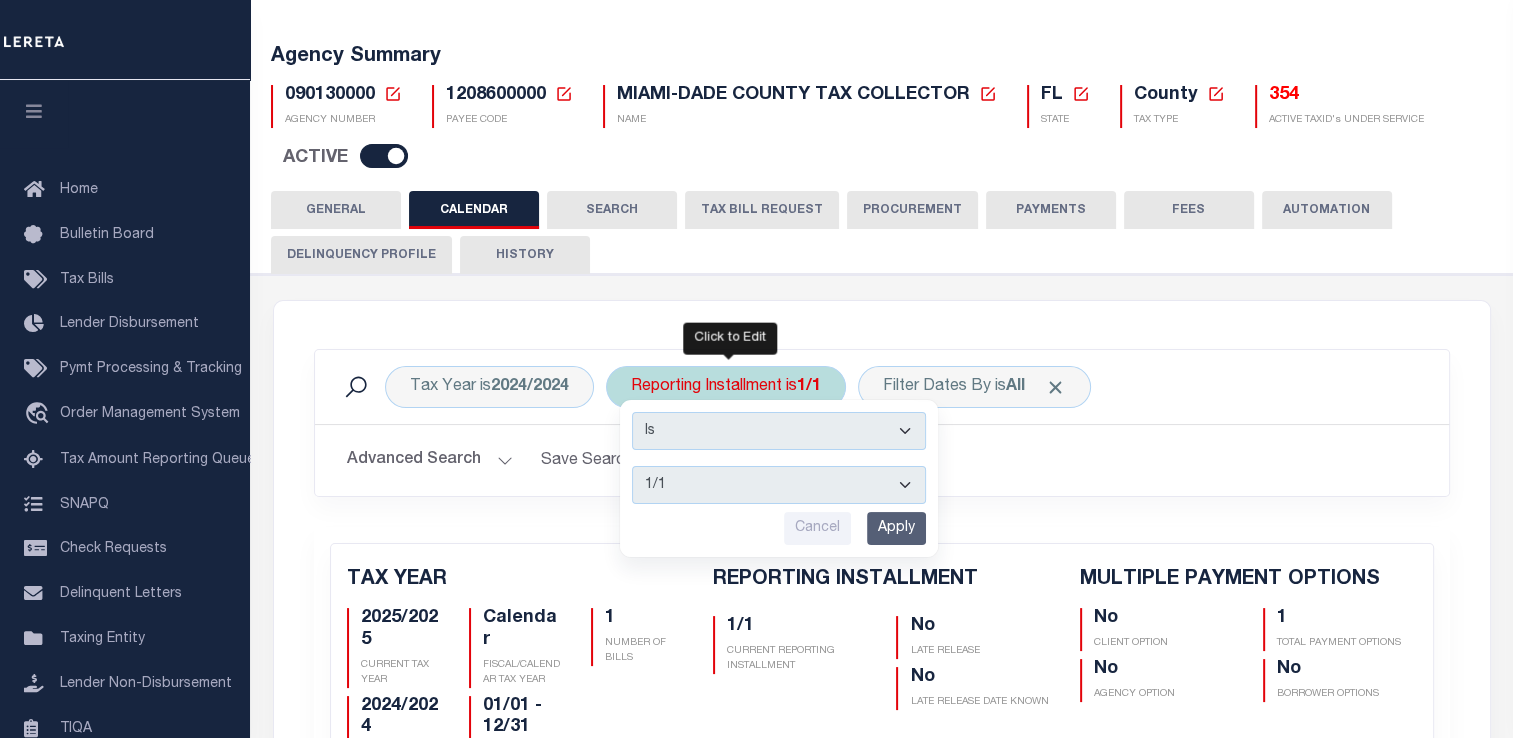 click on "1/1" at bounding box center [779, 485] 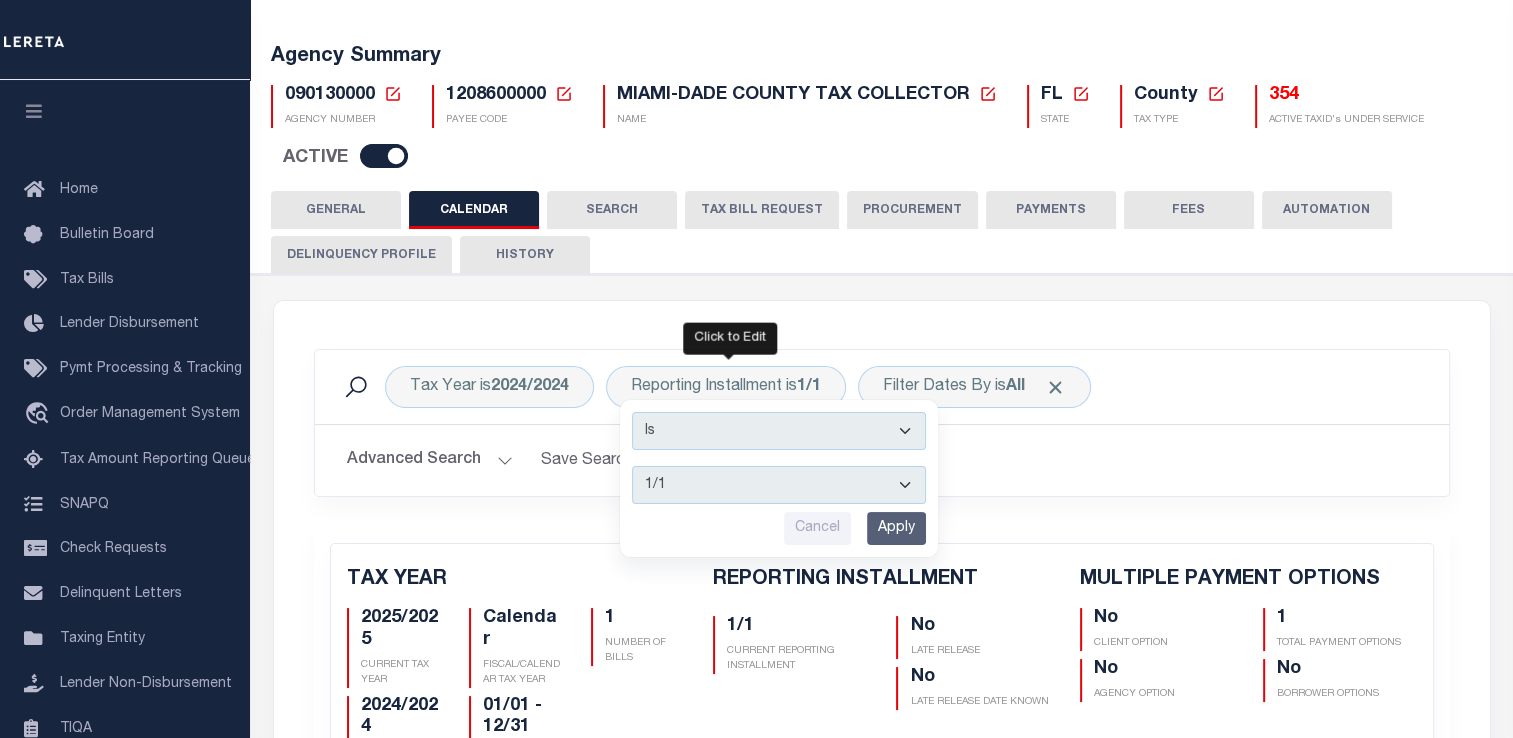 click on "Tax Year is  2024/2024    Reporting Installment is  1/1
Is
Contains
1/1
Cancel   Apply
Filter Dates By is  All
Search" at bounding box center [882, 1143] 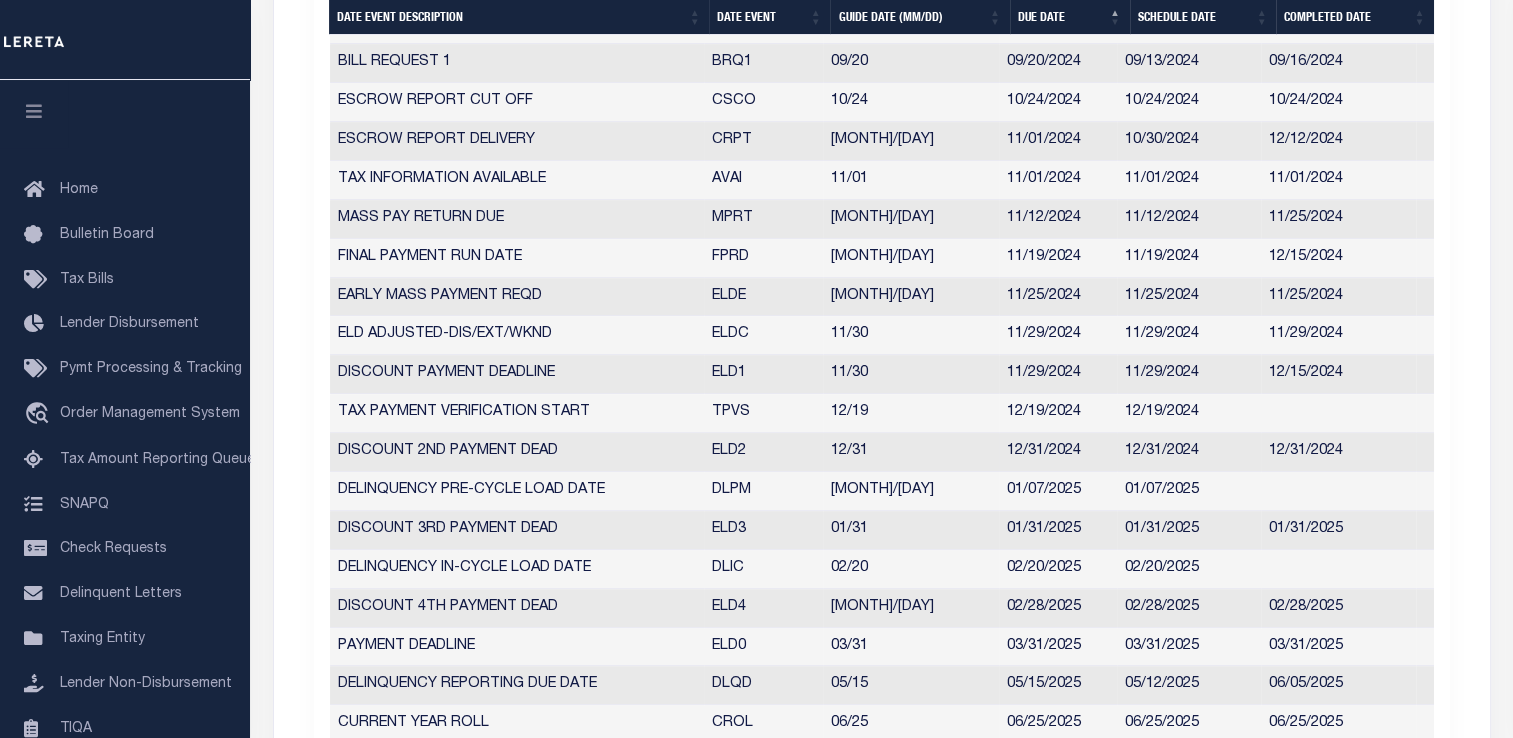 scroll, scrollTop: 1300, scrollLeft: 0, axis: vertical 